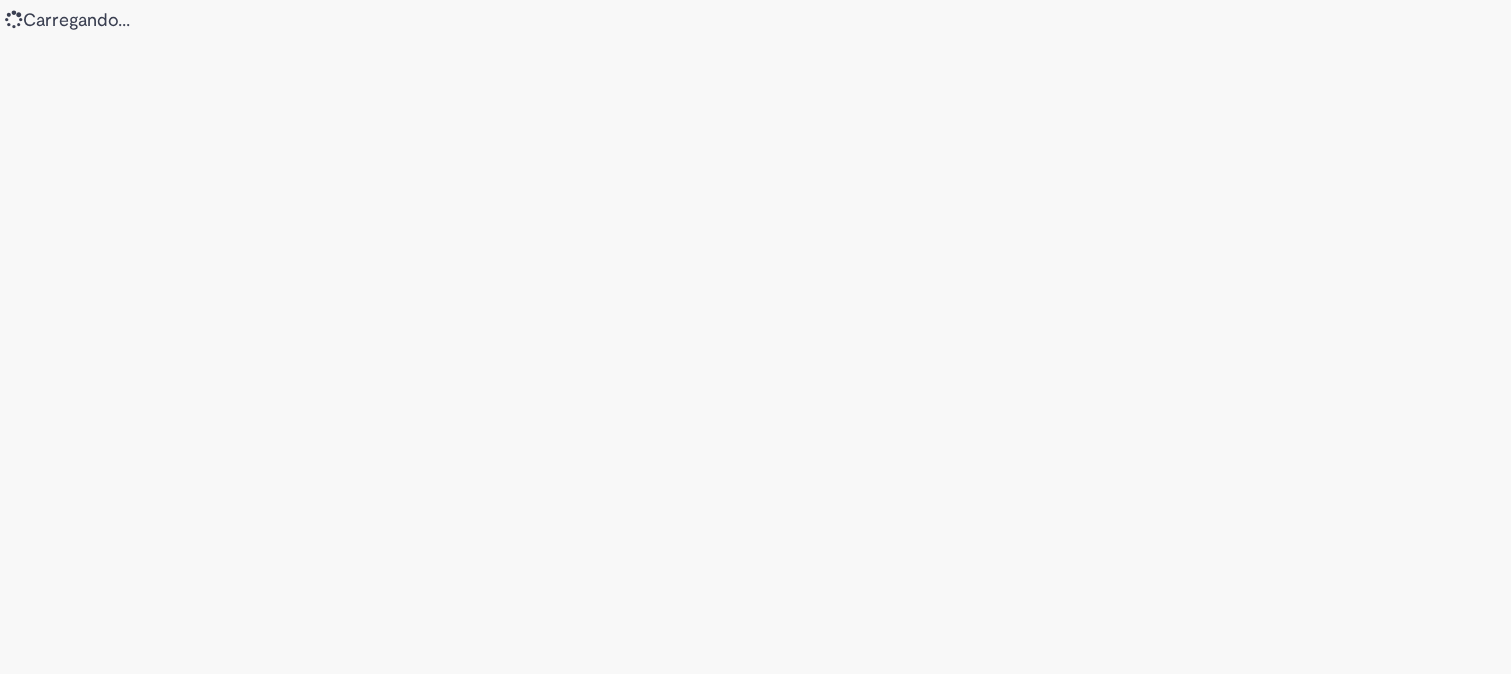 scroll, scrollTop: 0, scrollLeft: 0, axis: both 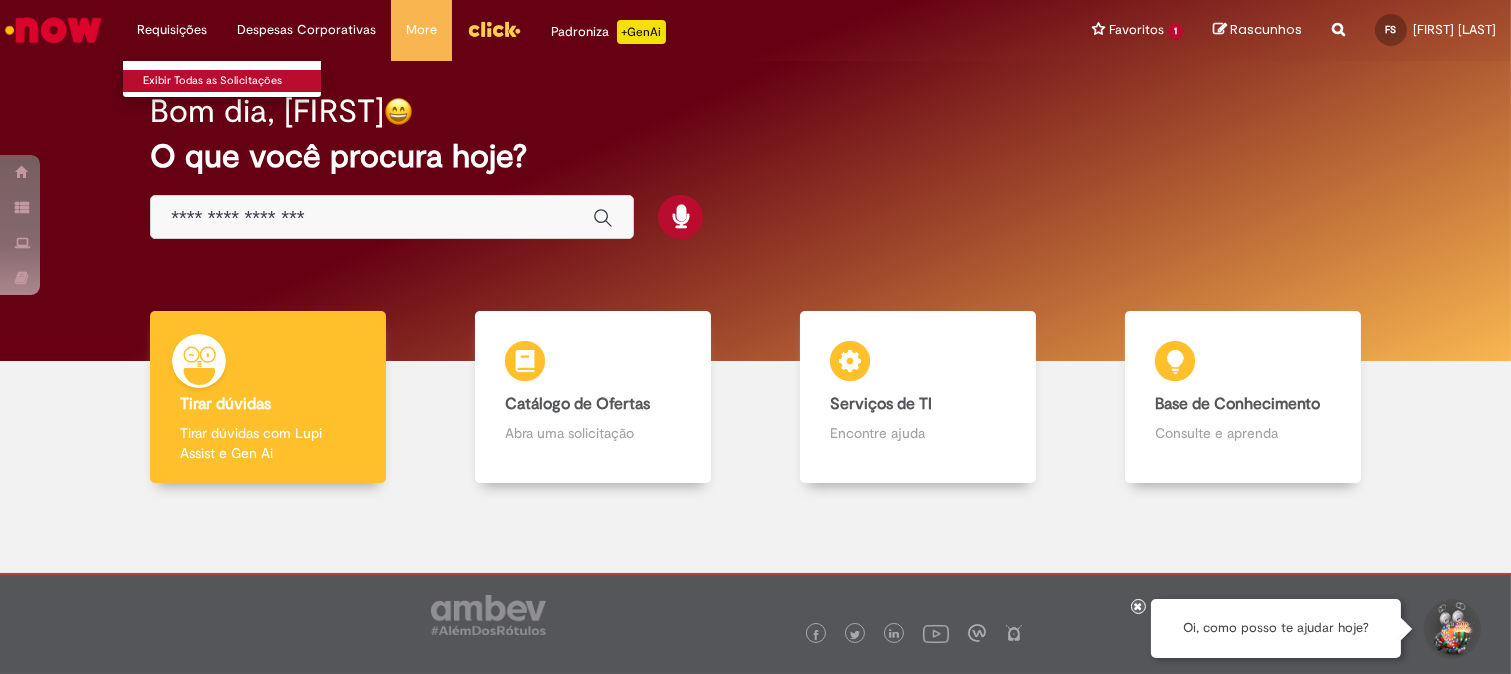 click on "Exibir Todas as Solicitações" at bounding box center [233, 81] 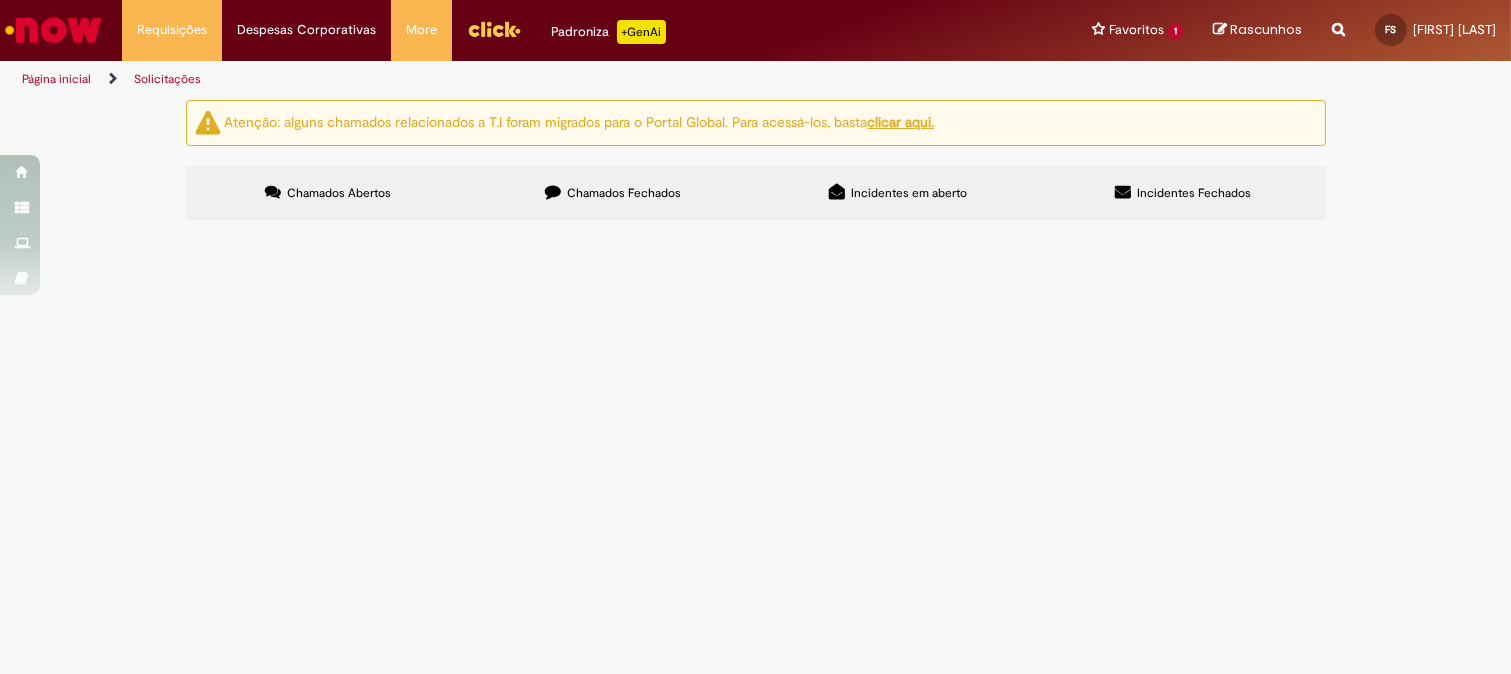 click on "Chamados Fechados" at bounding box center [624, 193] 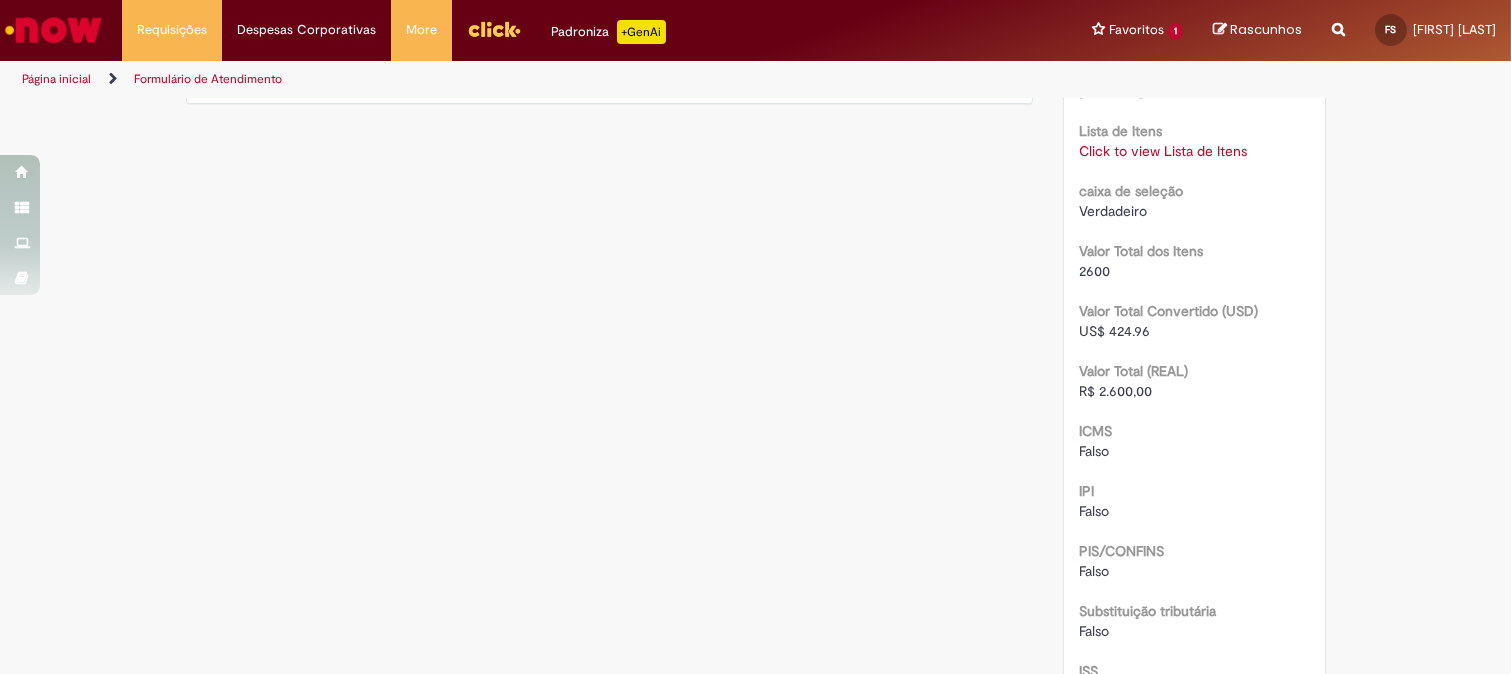 scroll, scrollTop: 1534, scrollLeft: 0, axis: vertical 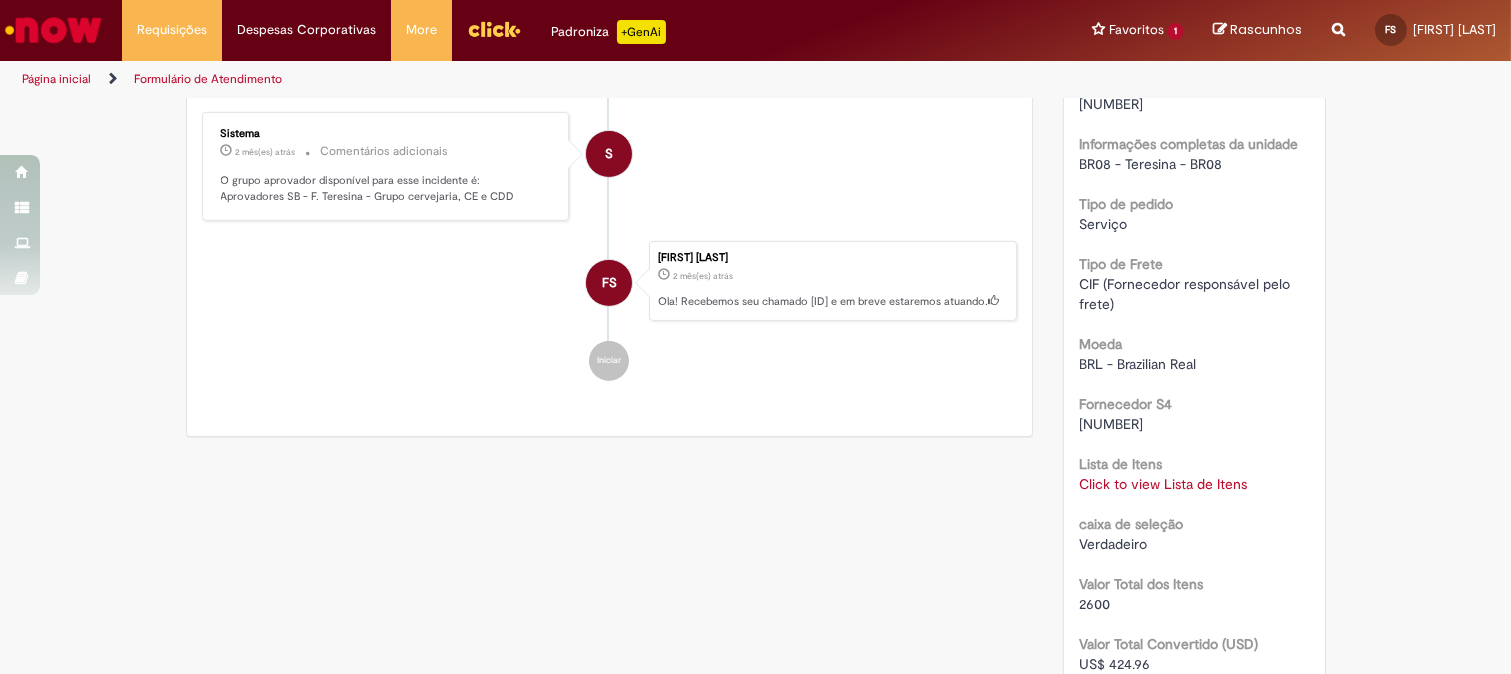 click on "Click to view Lista de Itens" at bounding box center (1163, 484) 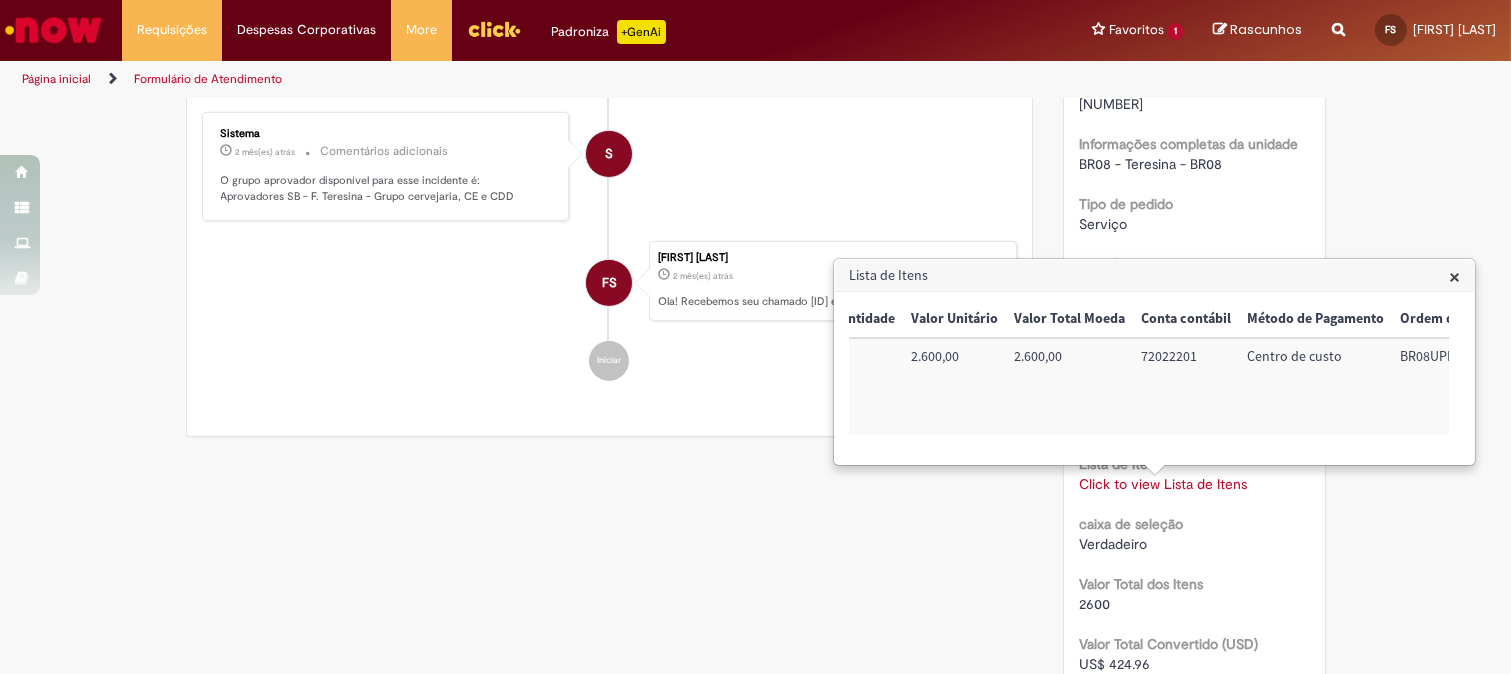 scroll, scrollTop: 0, scrollLeft: 337, axis: horizontal 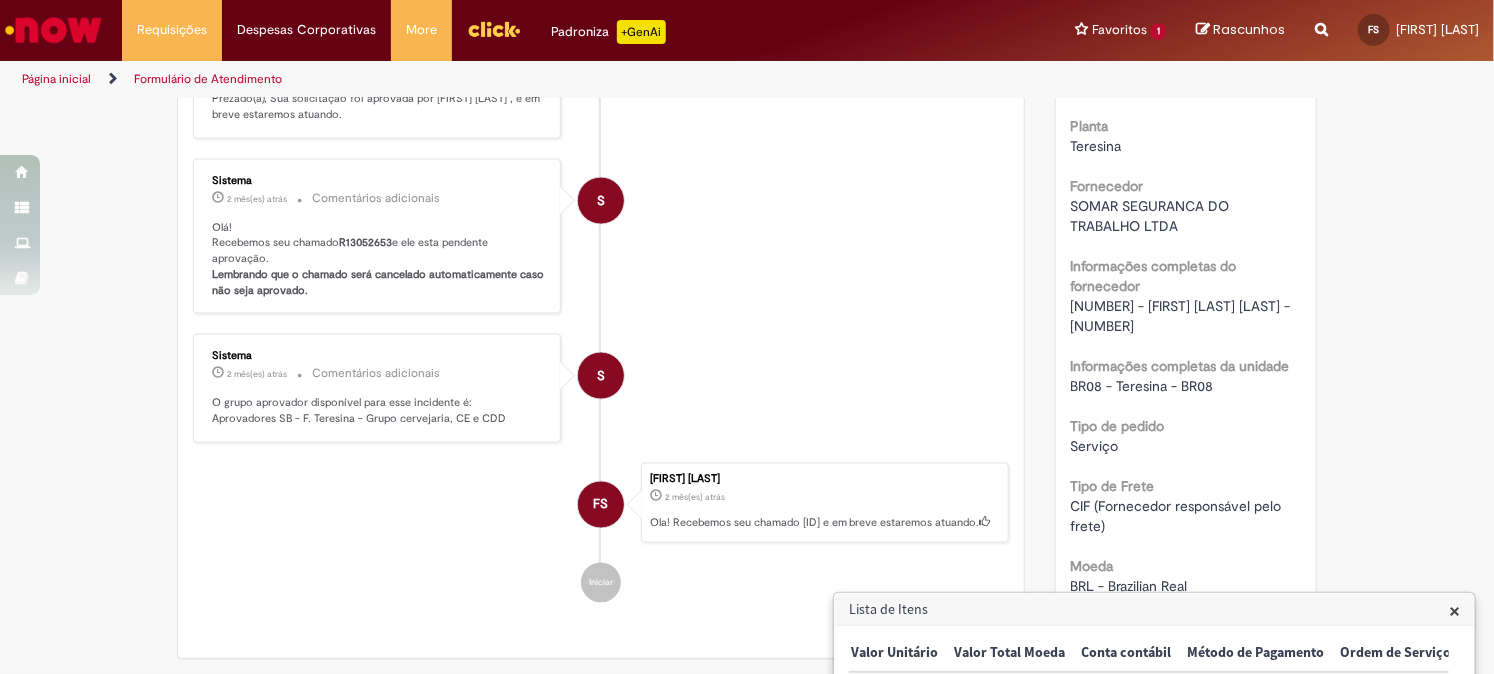 click at bounding box center [53, 30] 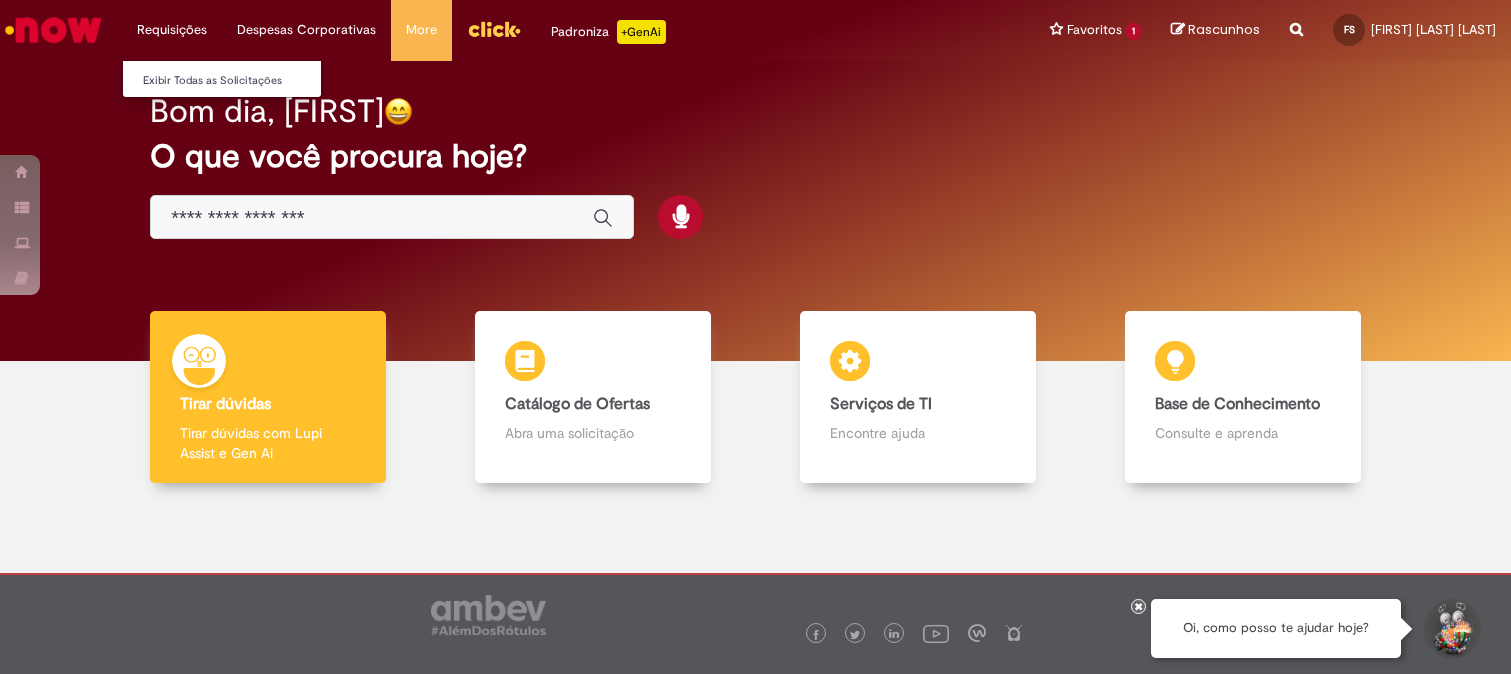 scroll, scrollTop: 0, scrollLeft: 0, axis: both 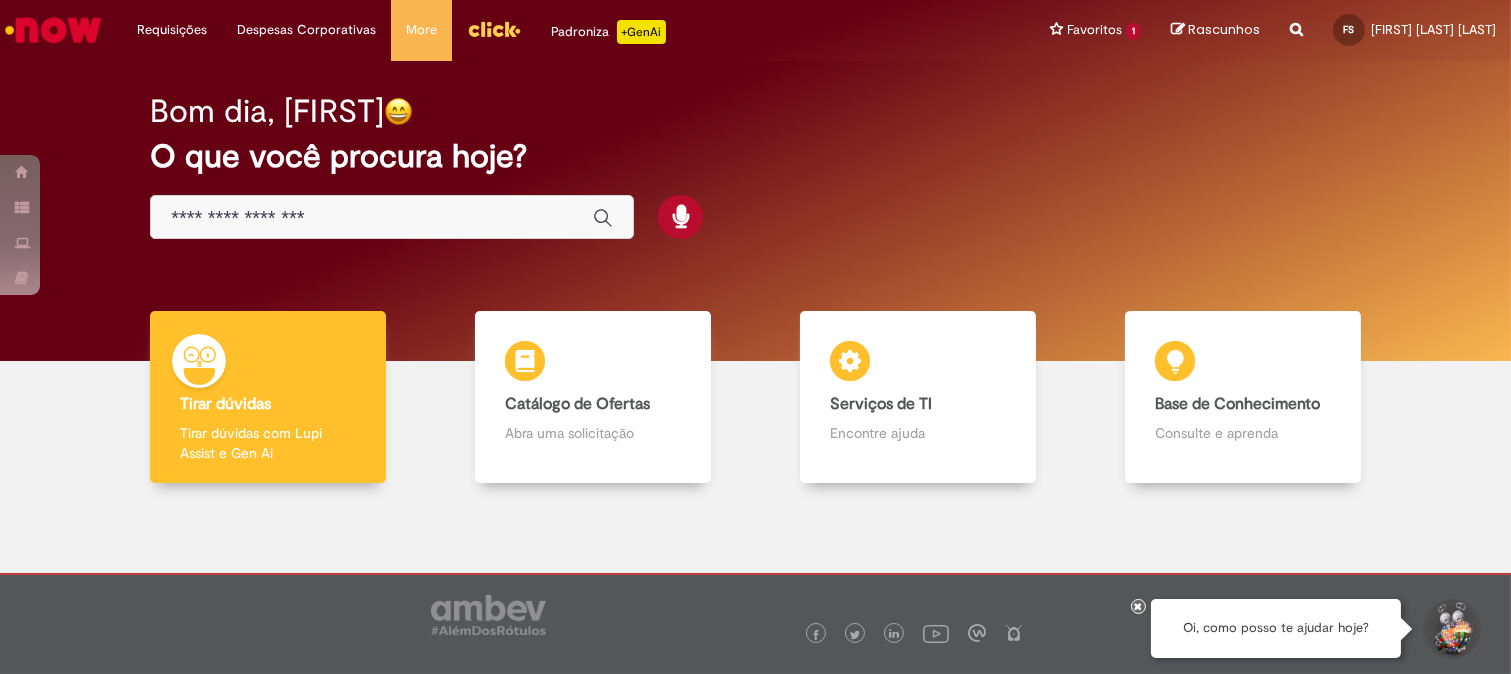 click at bounding box center [372, 218] 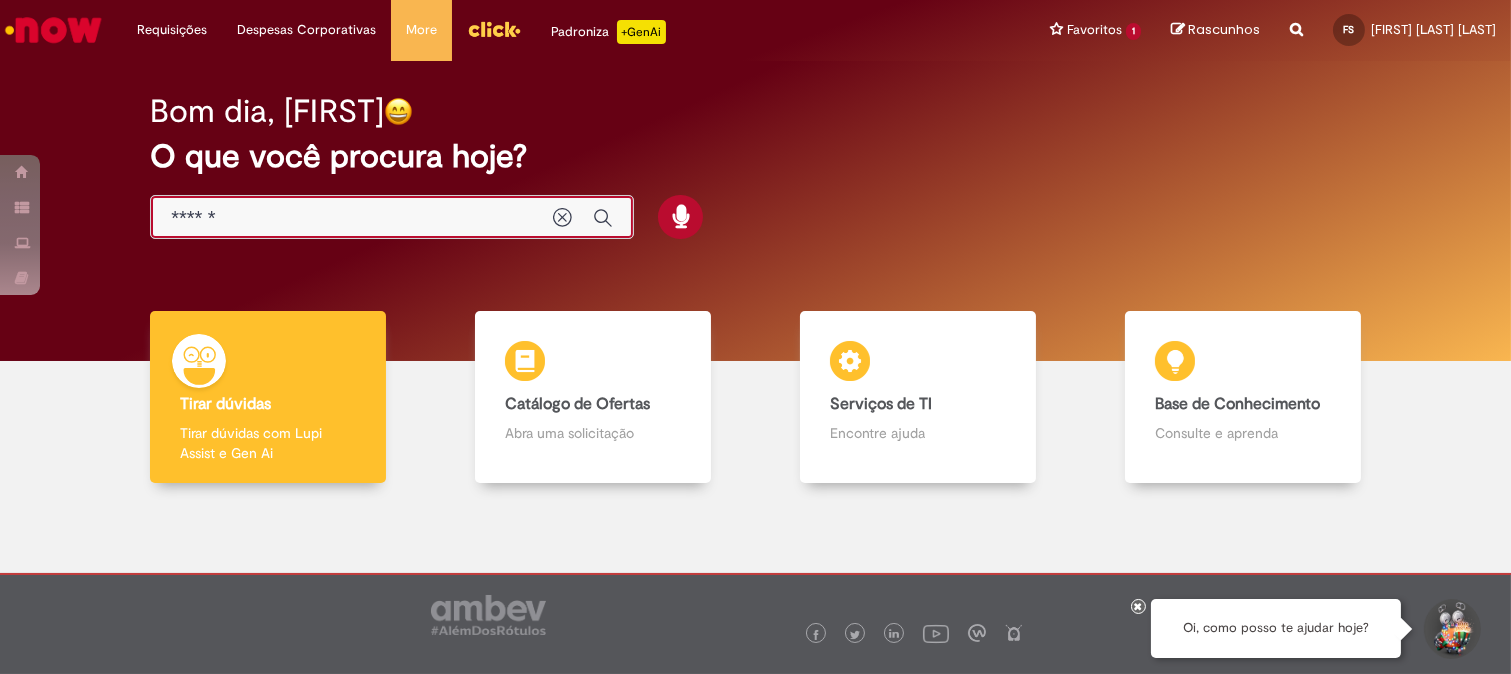 type on "*******" 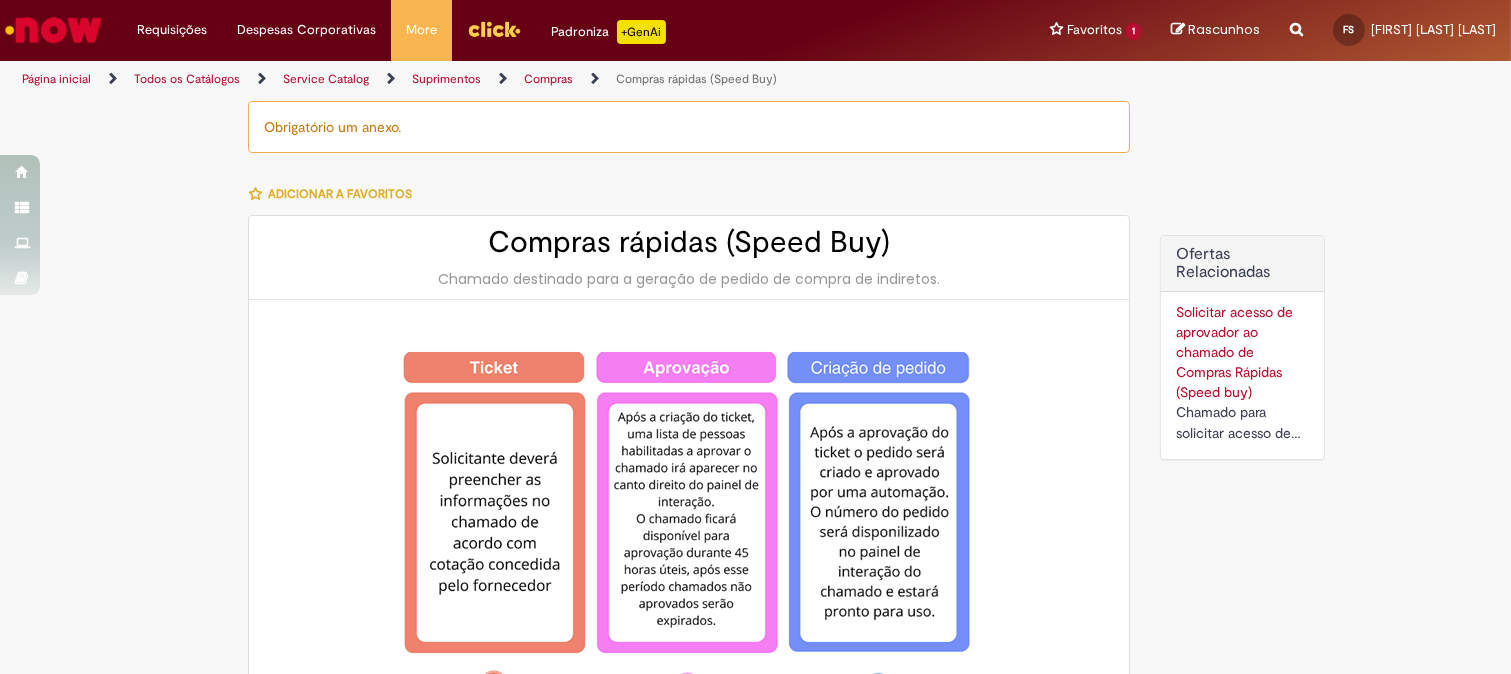 type on "********" 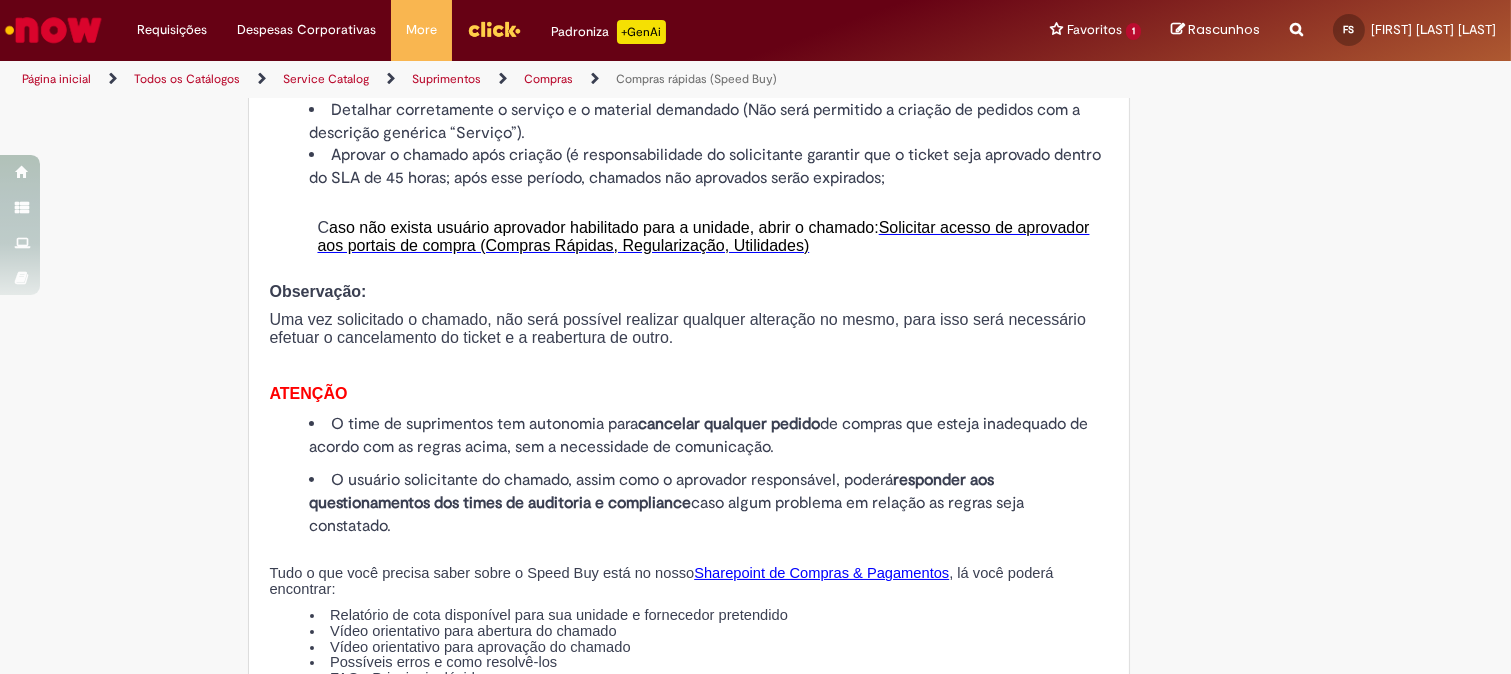 scroll, scrollTop: 2444, scrollLeft: 0, axis: vertical 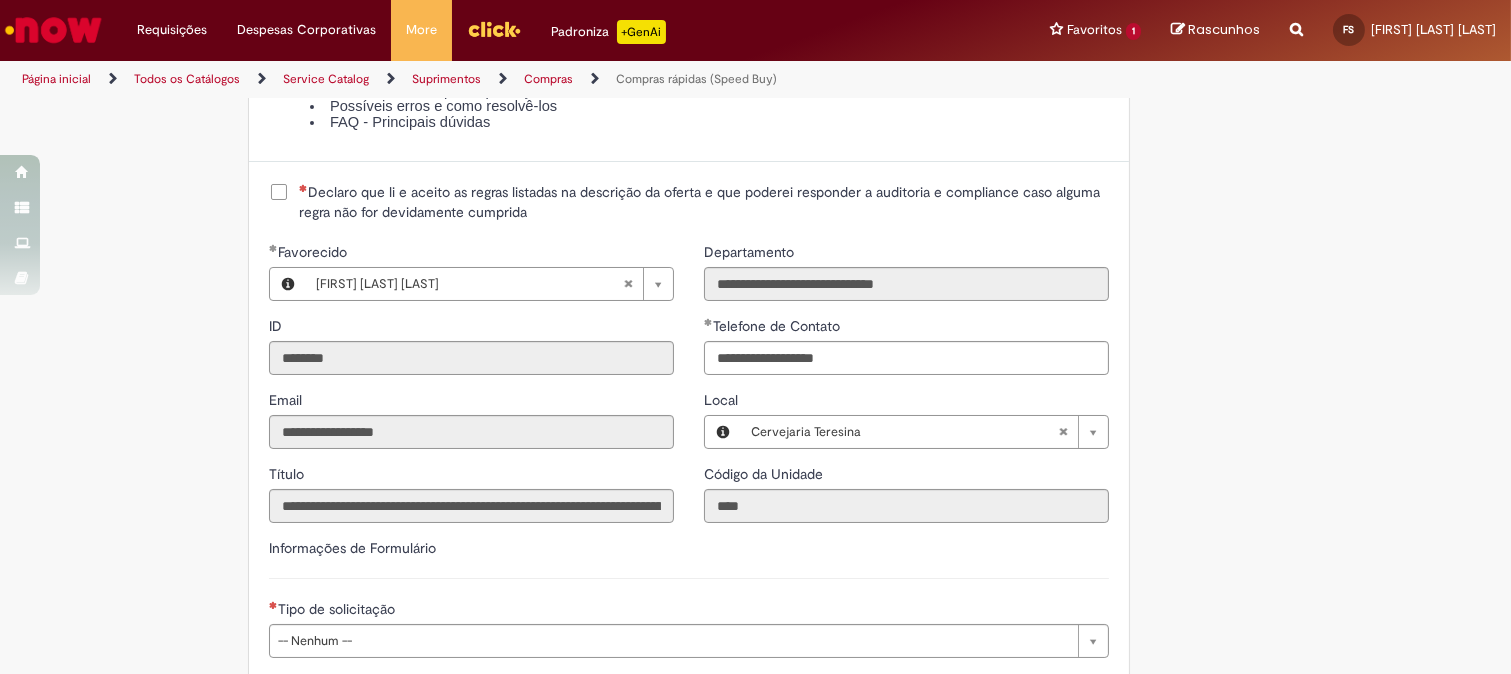 click on "Declaro que li e aceito as regras listadas na descrição da oferta e que poderei responder a auditoria e compliance caso alguma regra não for devidamente cumprida" at bounding box center [704, 202] 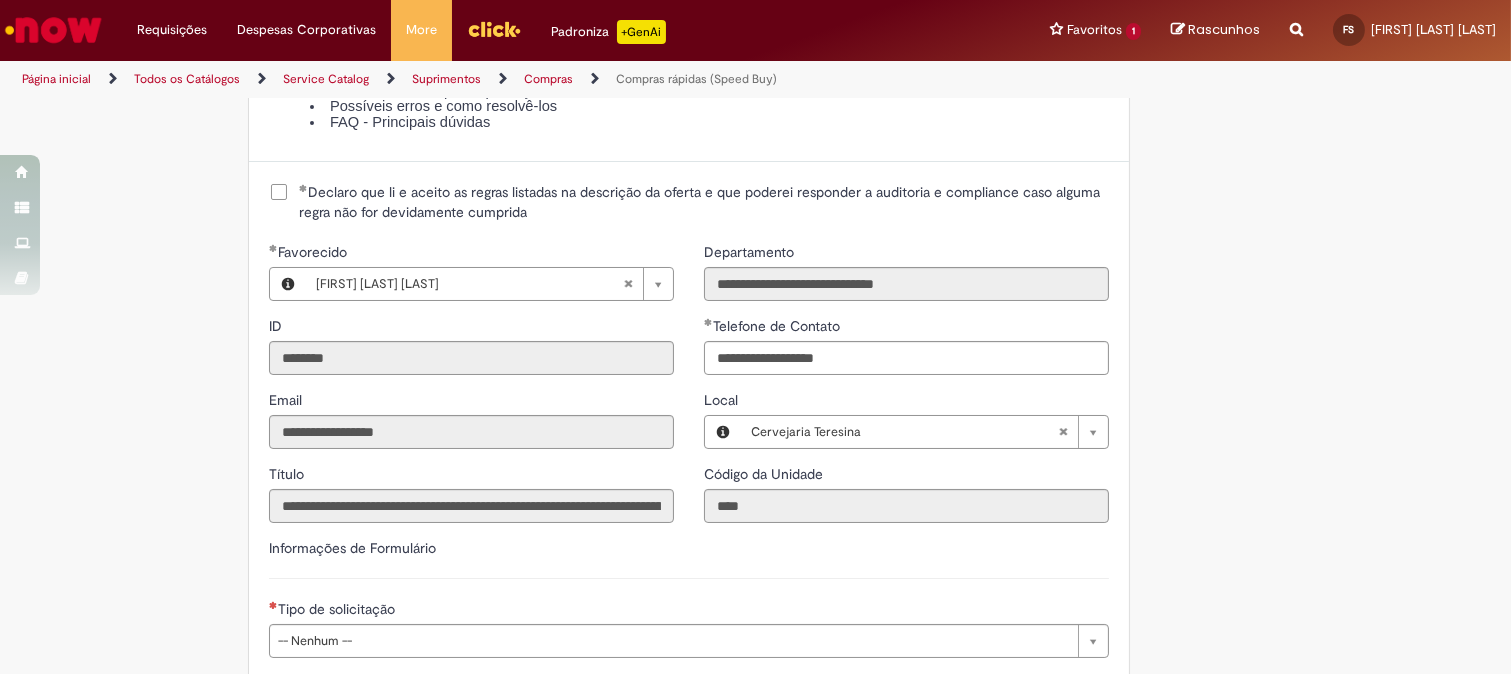 scroll, scrollTop: 2666, scrollLeft: 0, axis: vertical 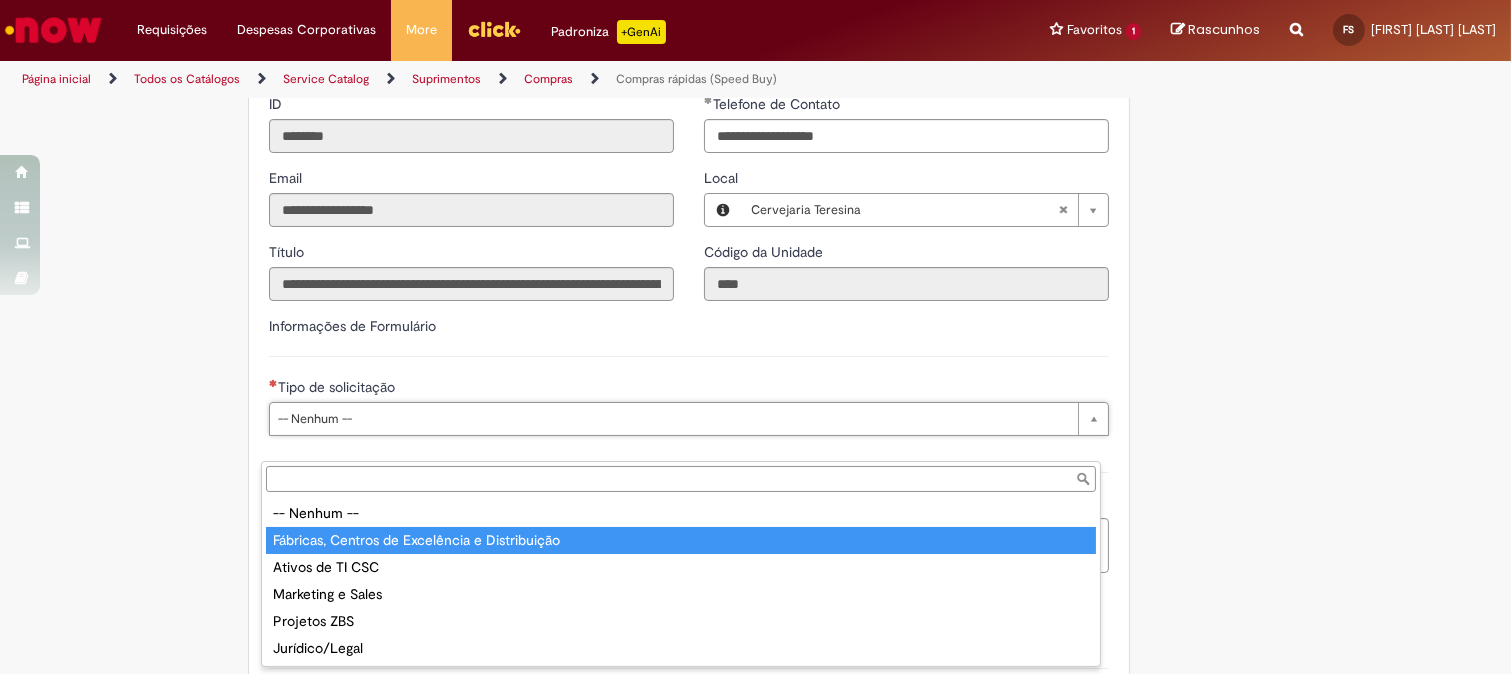type on "**********" 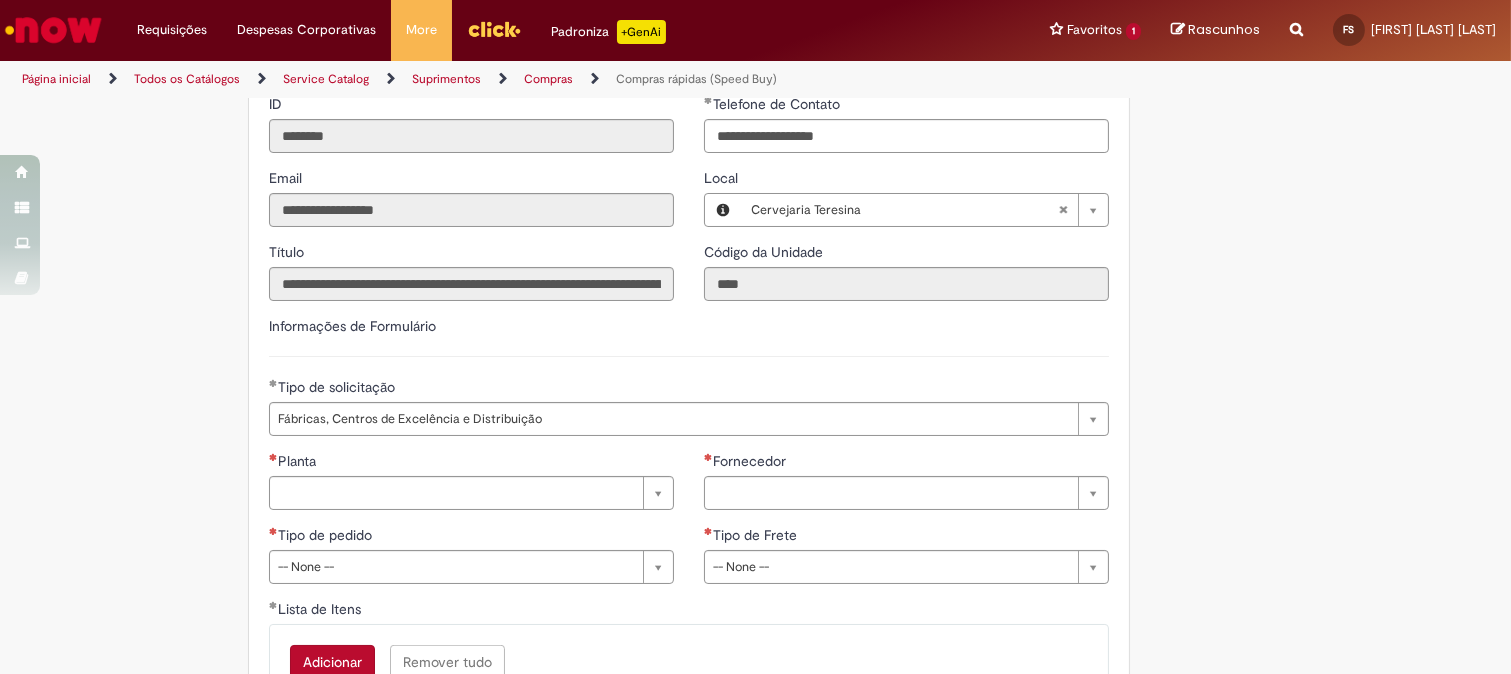 click on "**********" at bounding box center [689, 383] 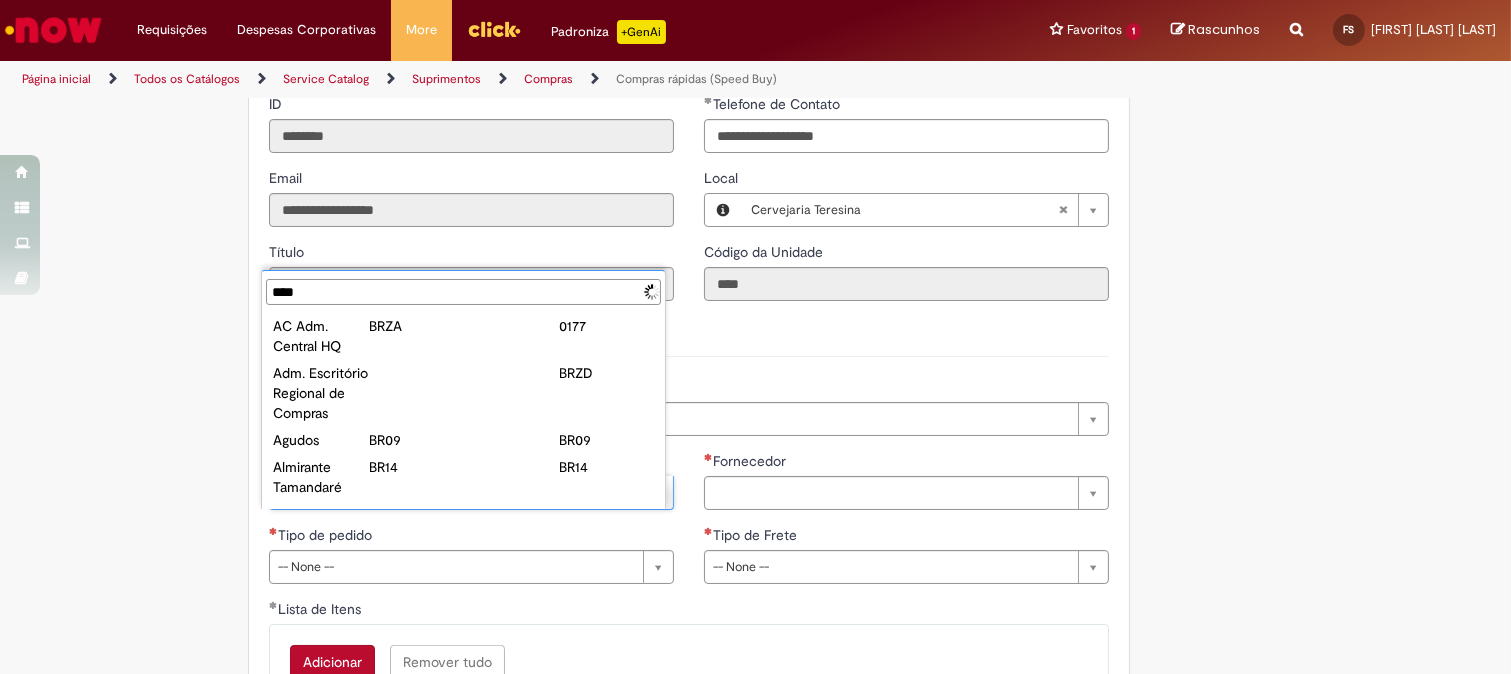 scroll, scrollTop: 0, scrollLeft: 0, axis: both 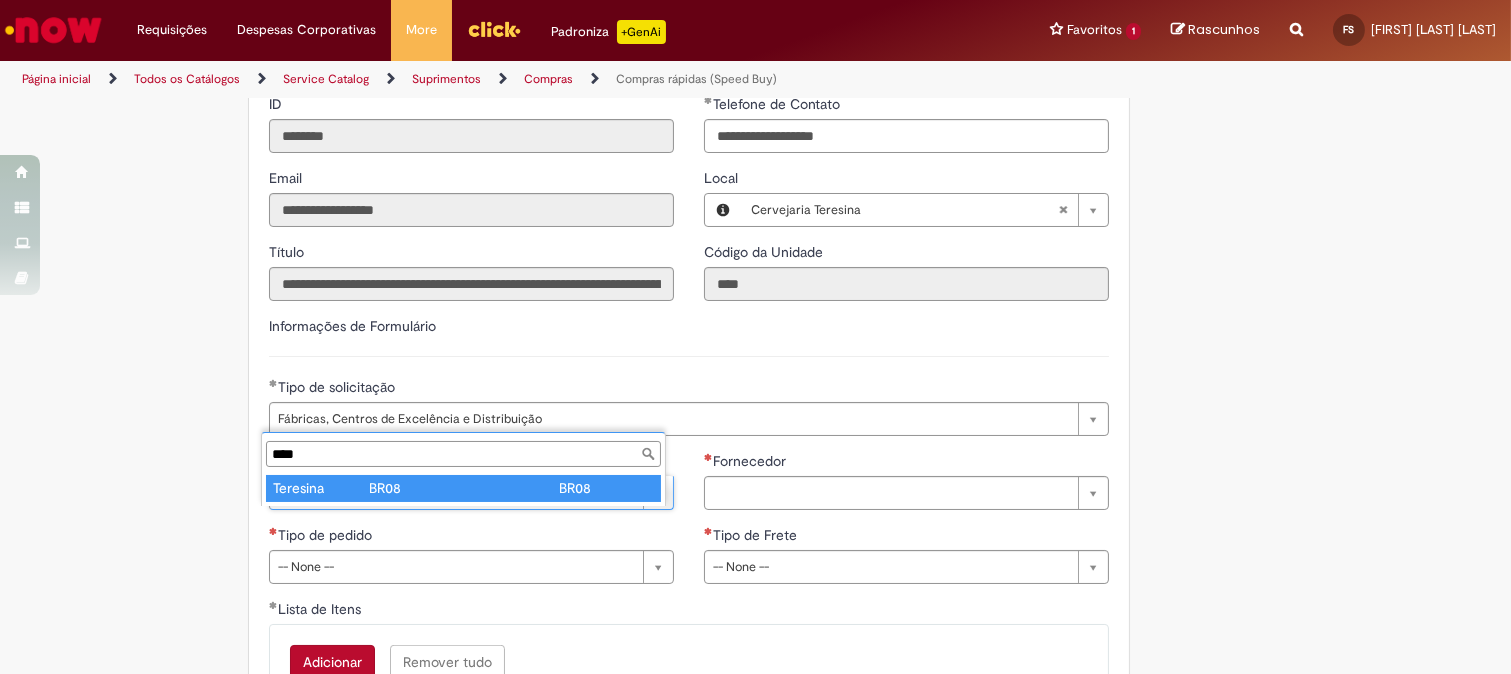 type on "****" 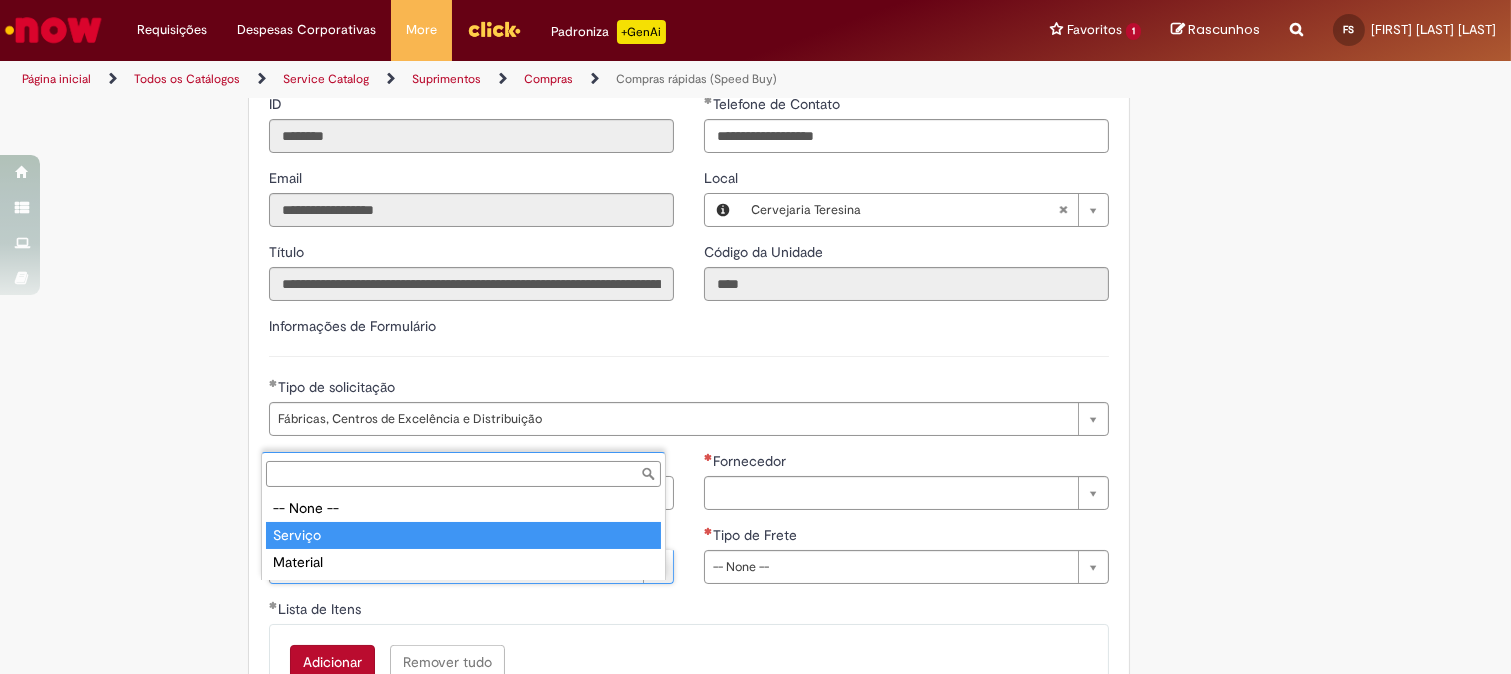 type on "*******" 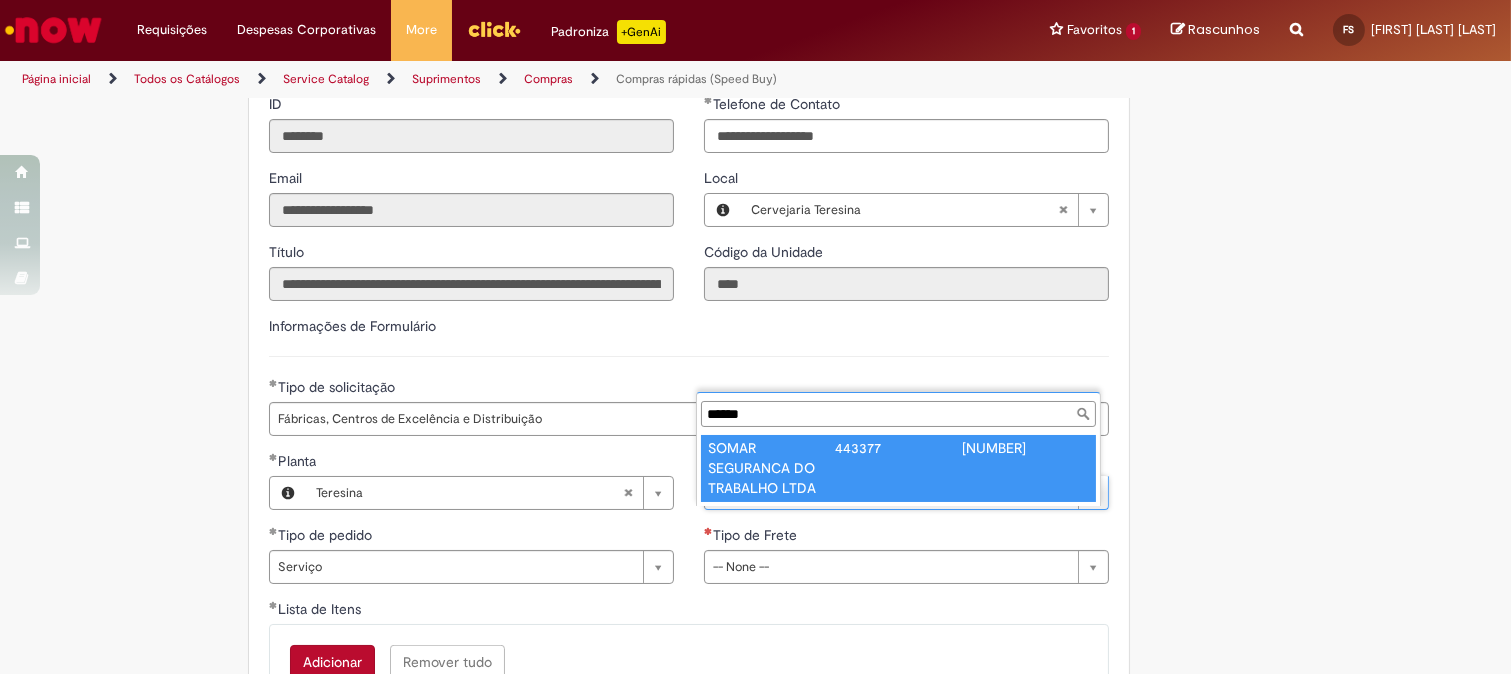type on "******" 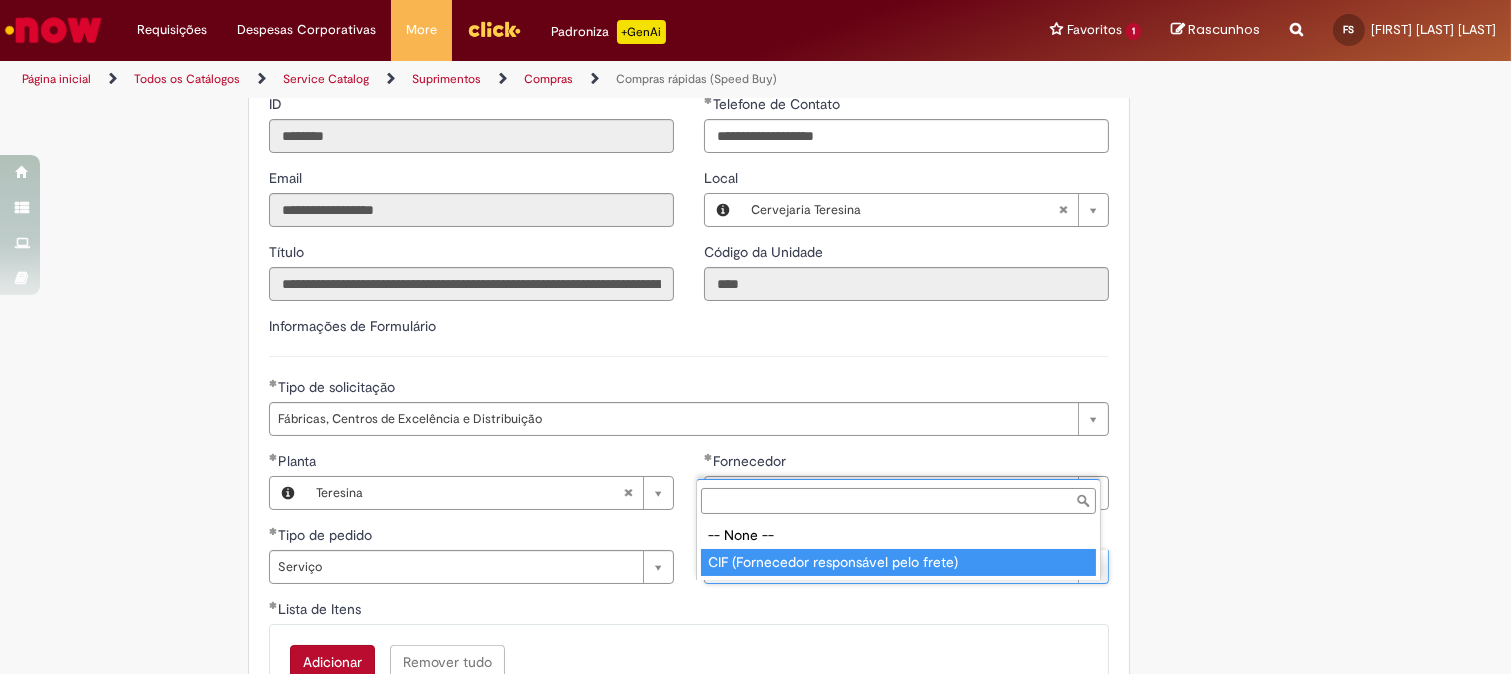 type on "**********" 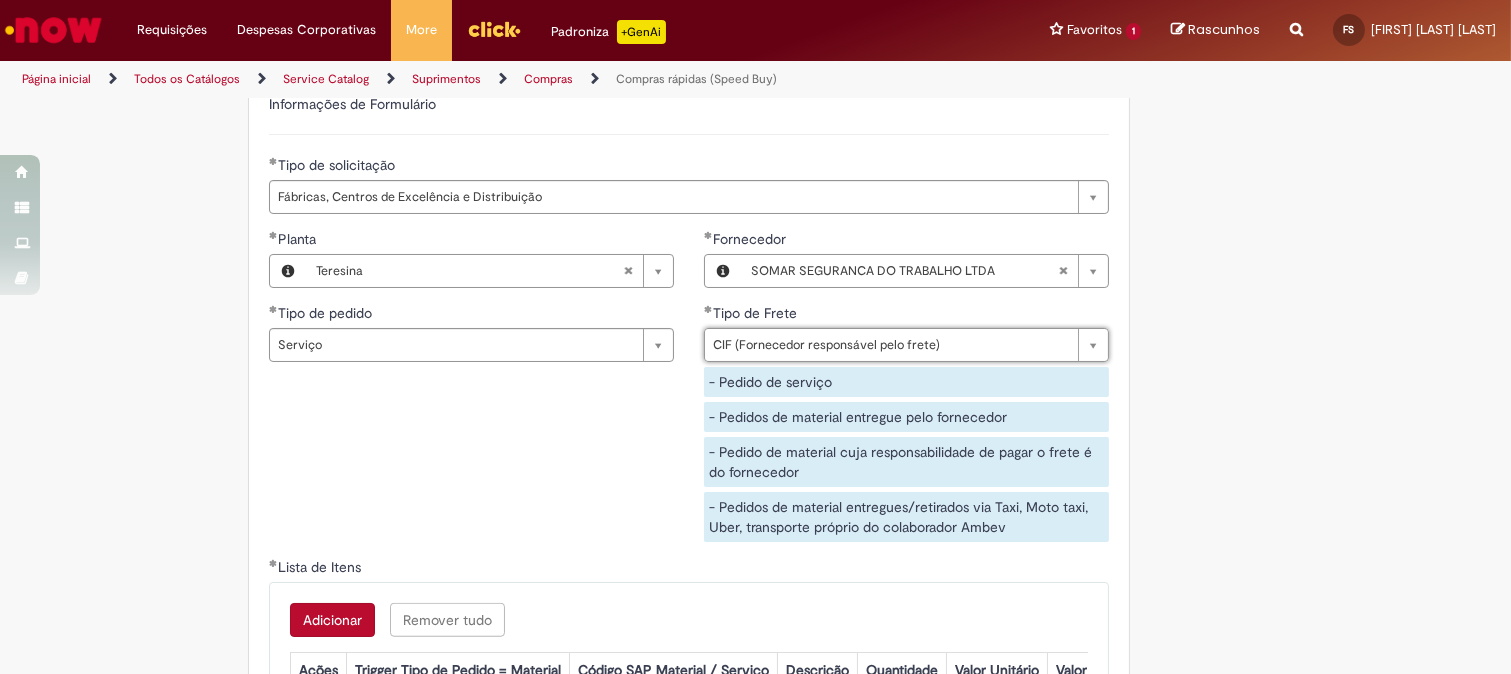 scroll, scrollTop: 3111, scrollLeft: 0, axis: vertical 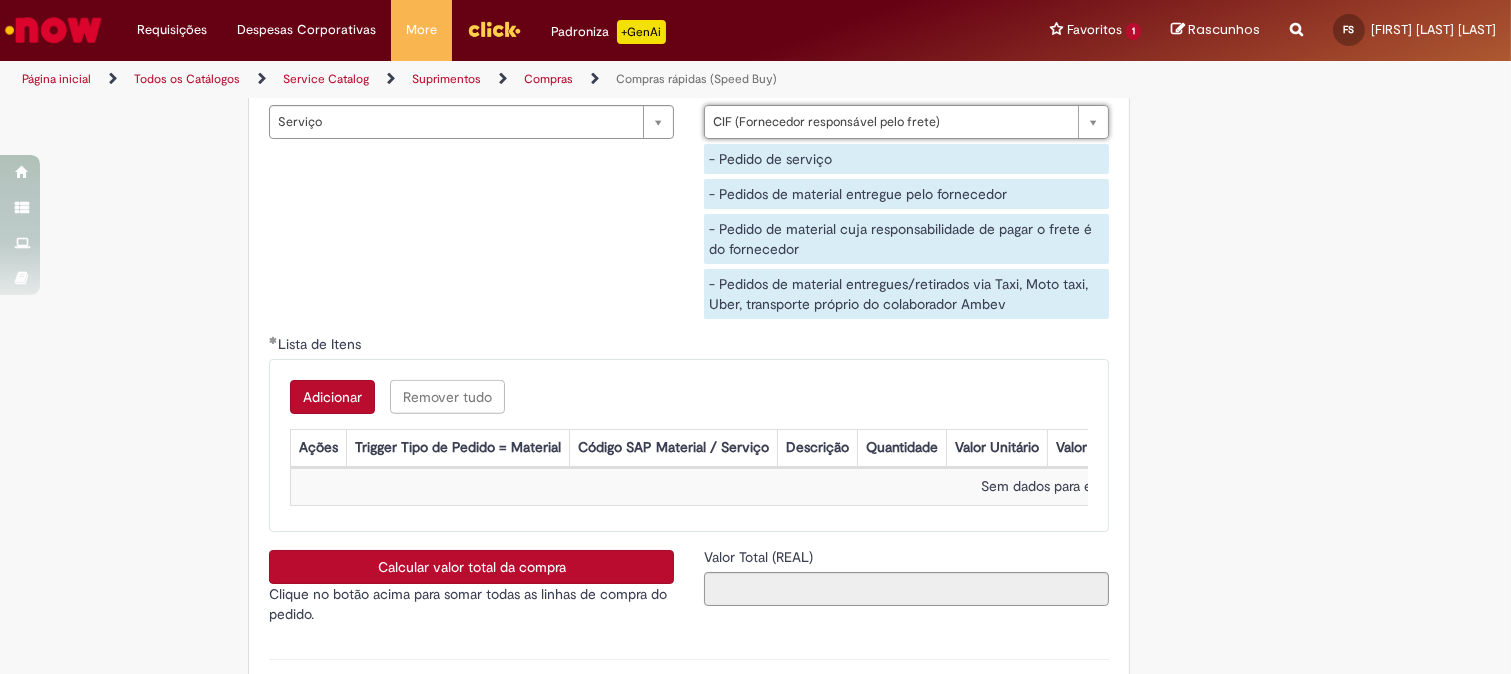 click on "Adicionar" at bounding box center [332, 397] 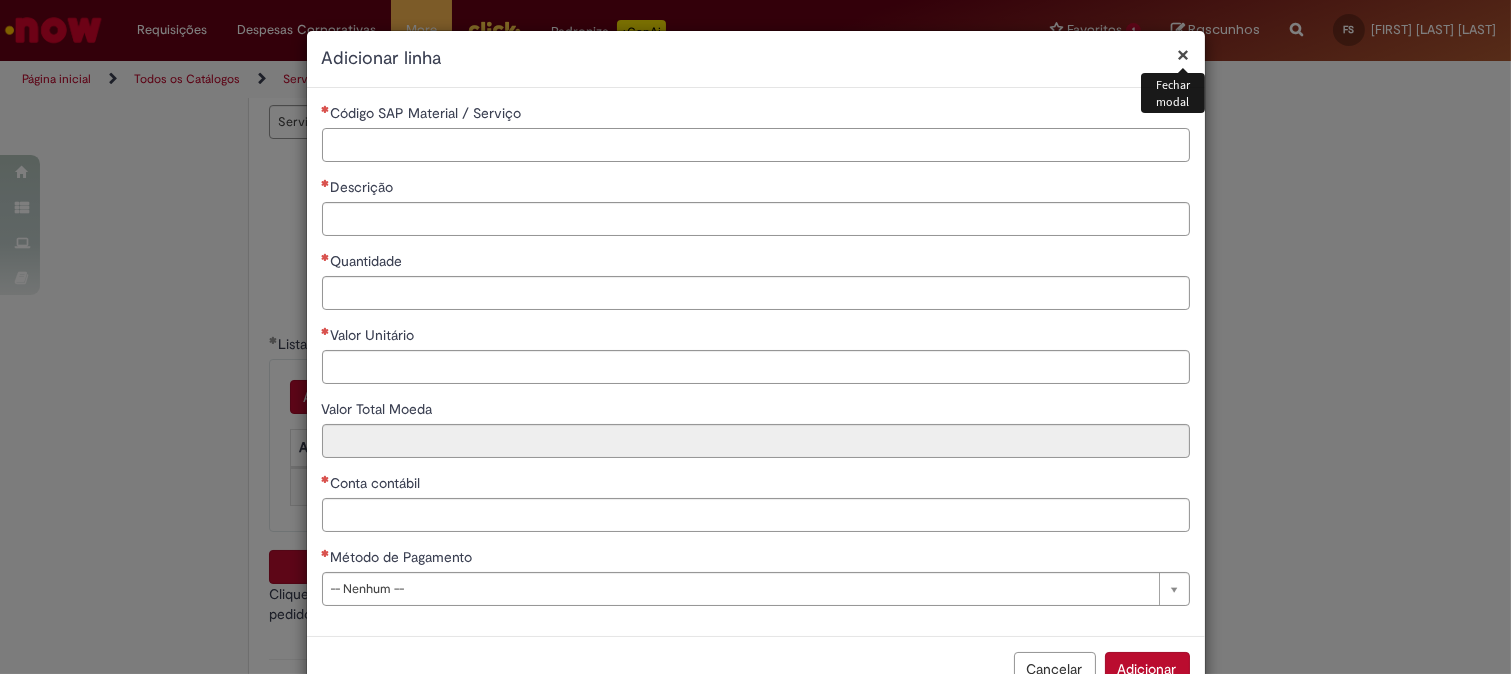 click on "Código SAP Material / Serviço" at bounding box center [756, 145] 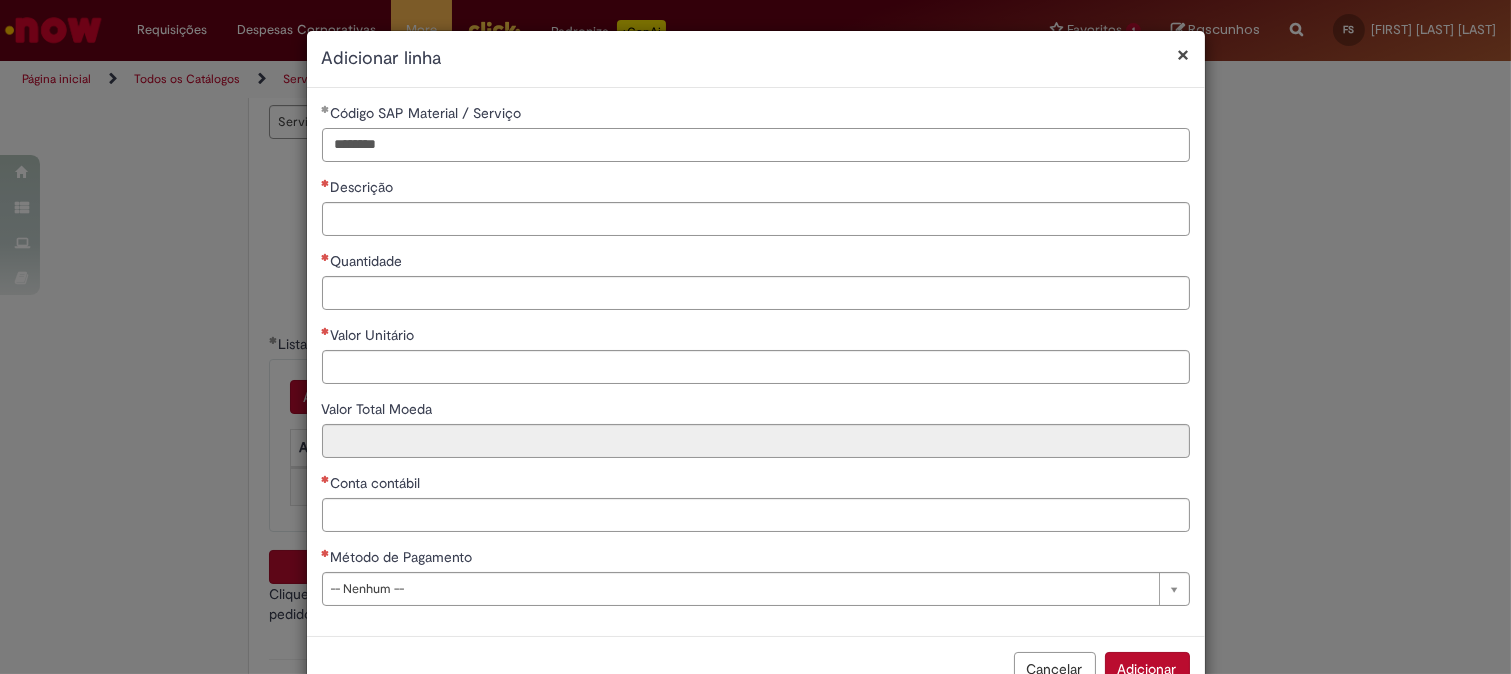 type on "********" 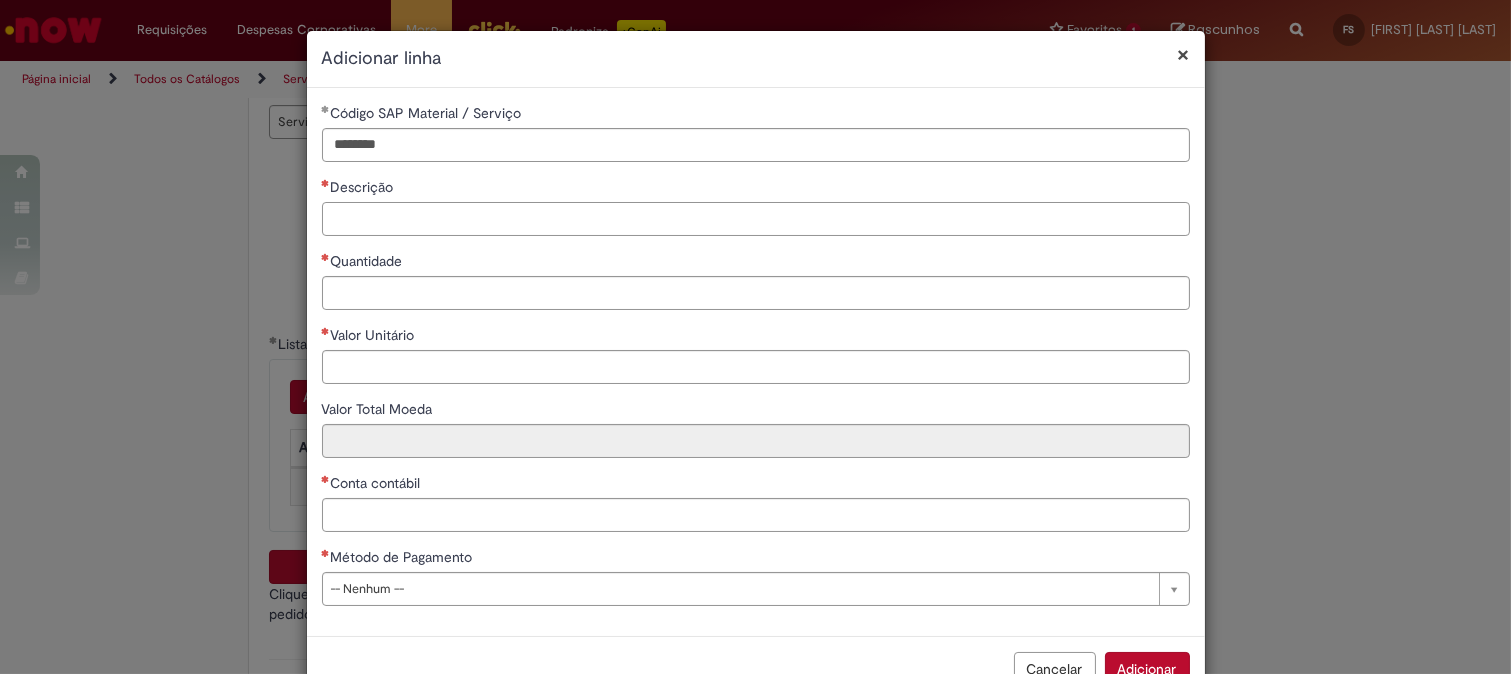 click on "Descrição" at bounding box center [756, 219] 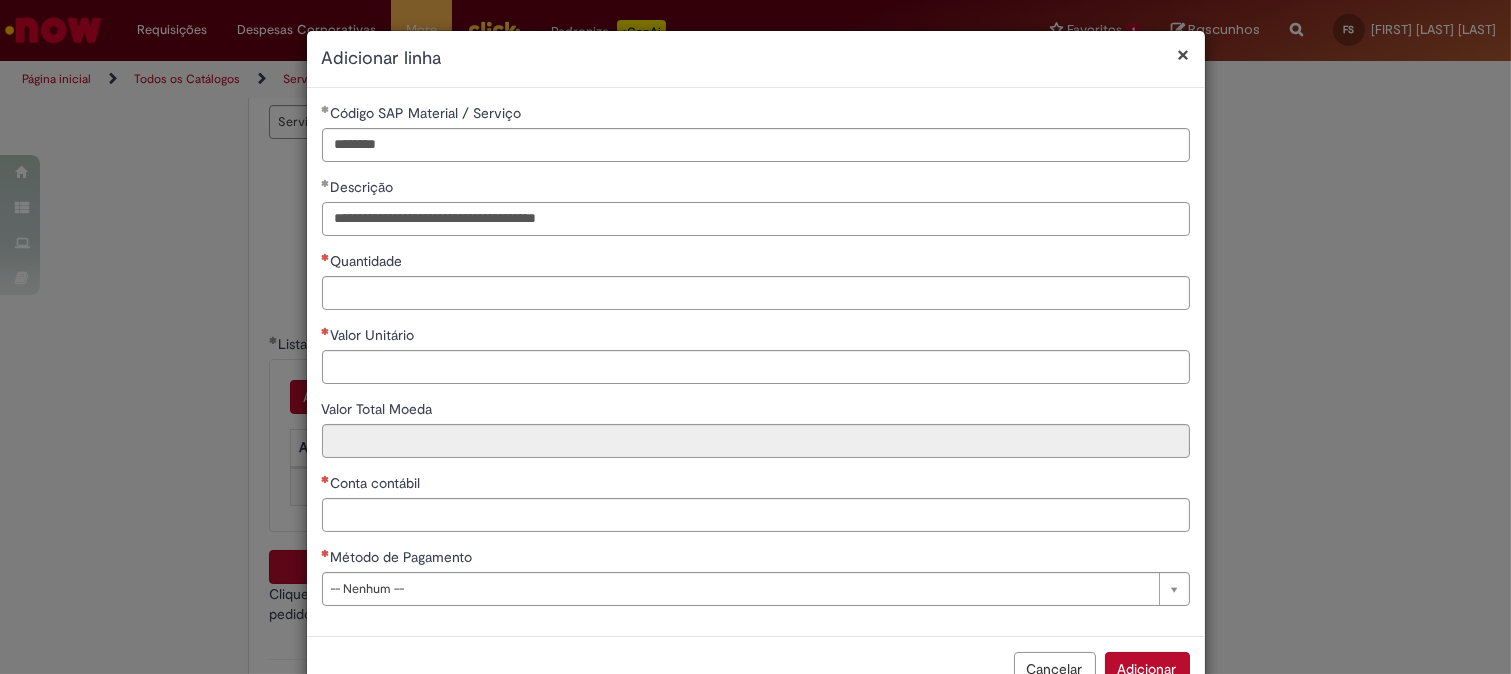 drag, startPoint x: 511, startPoint y: 220, endPoint x: 661, endPoint y: 210, distance: 150.33296 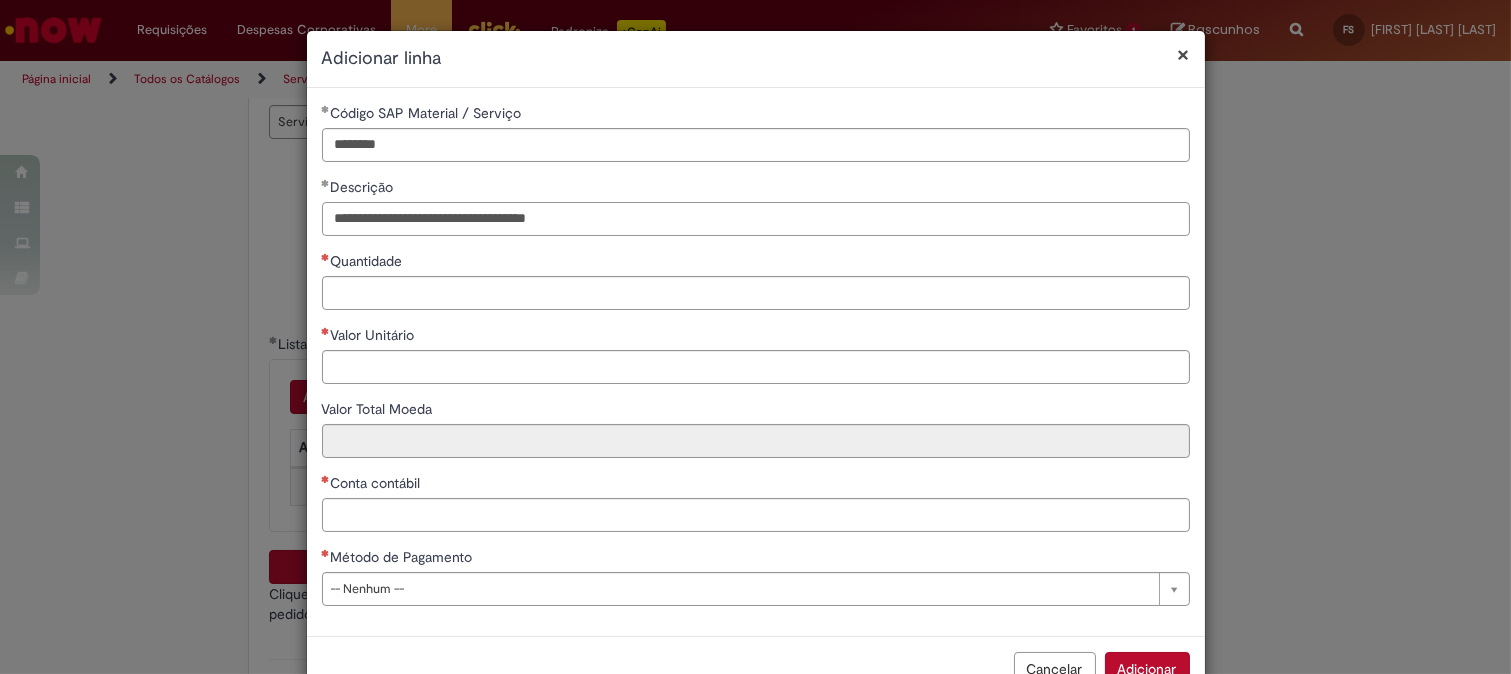 type on "**********" 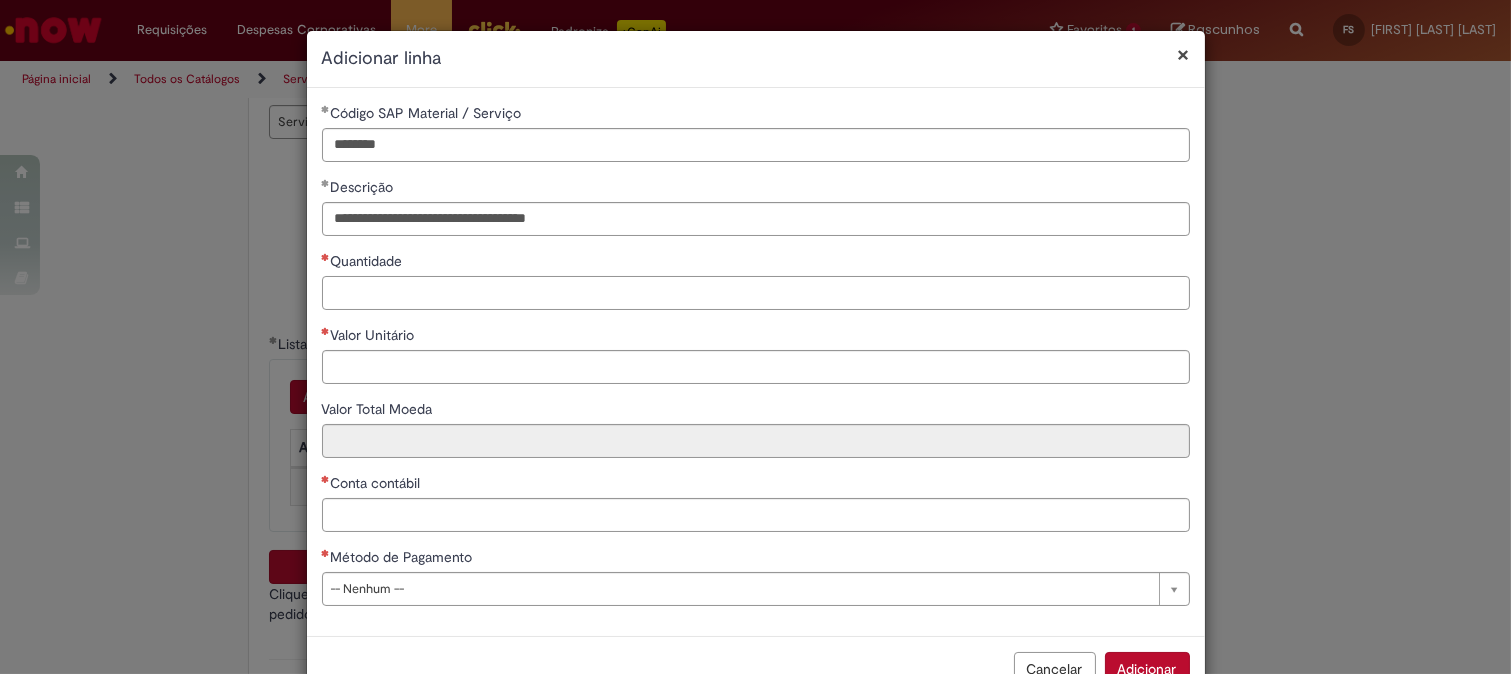 click on "Quantidade" at bounding box center (756, 293) 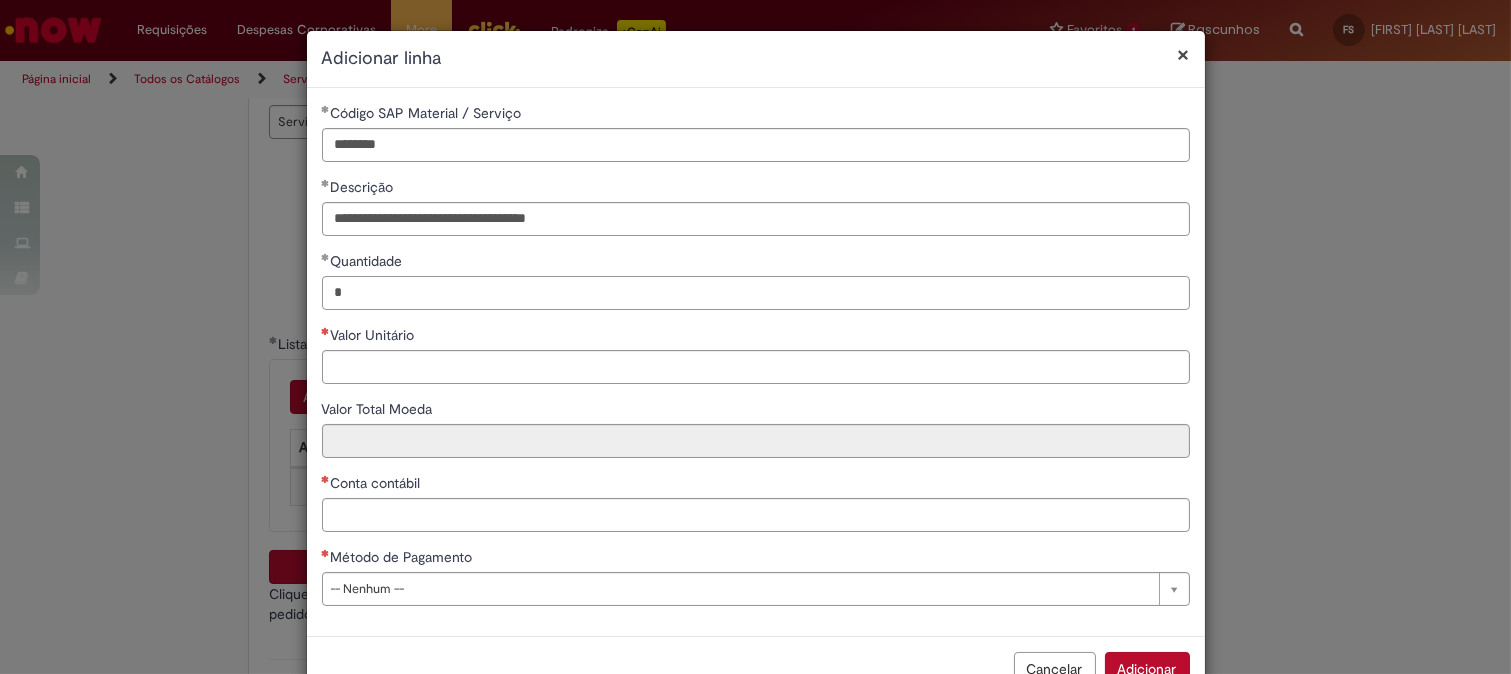 type on "*" 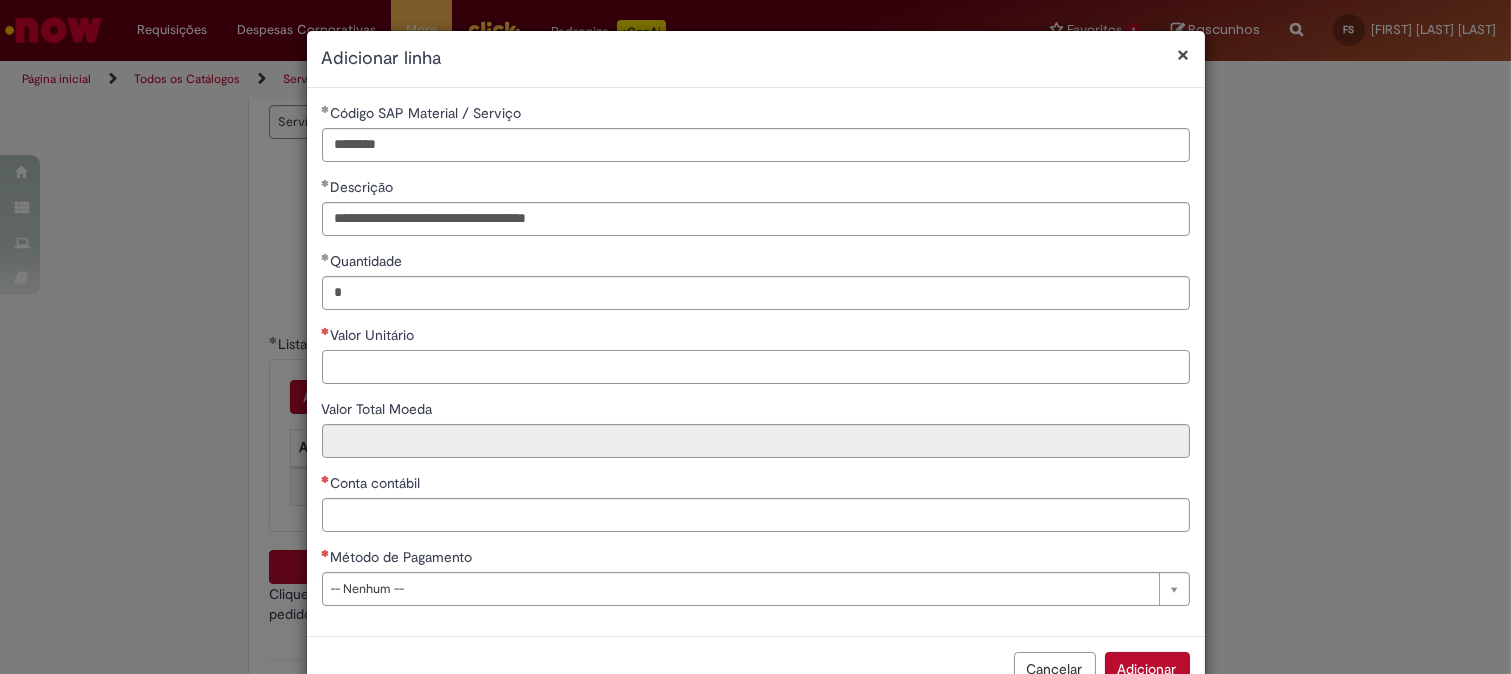 click on "Valor Unitário" at bounding box center (756, 367) 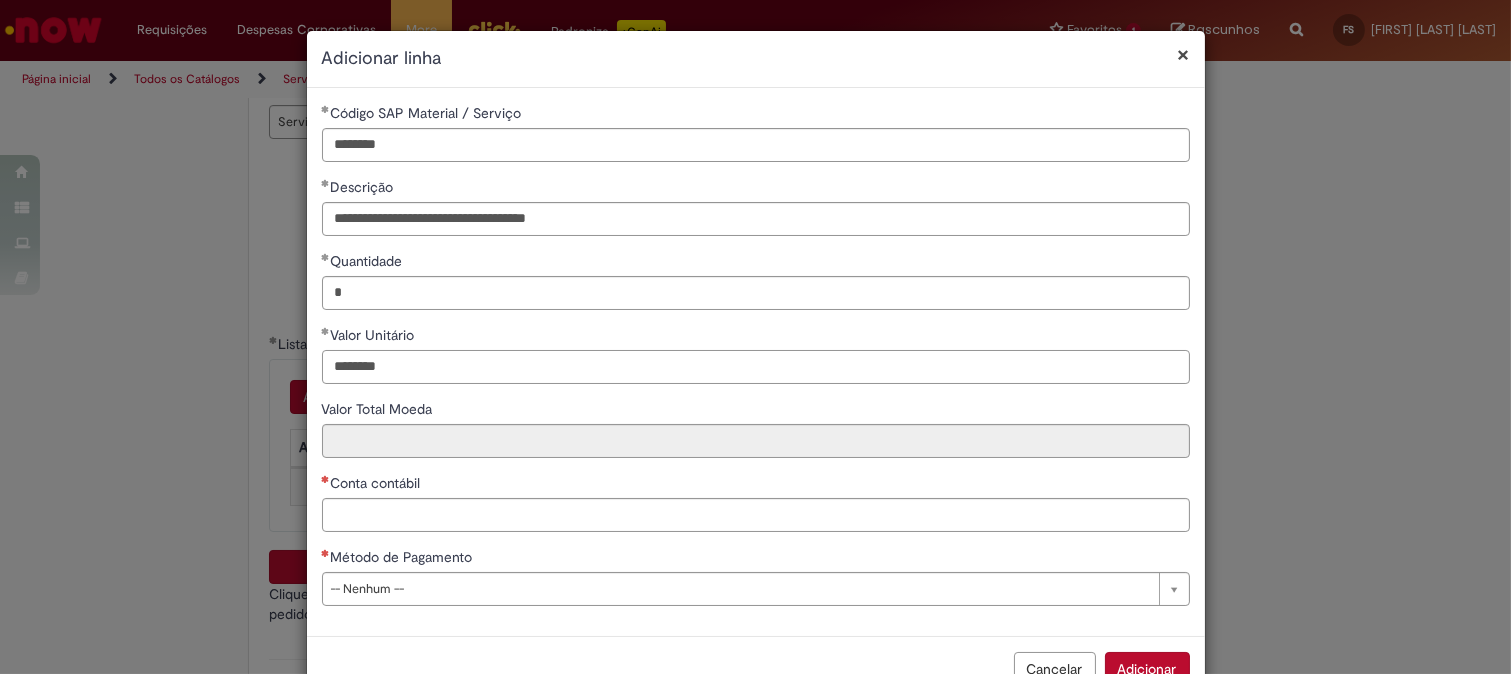 type on "********" 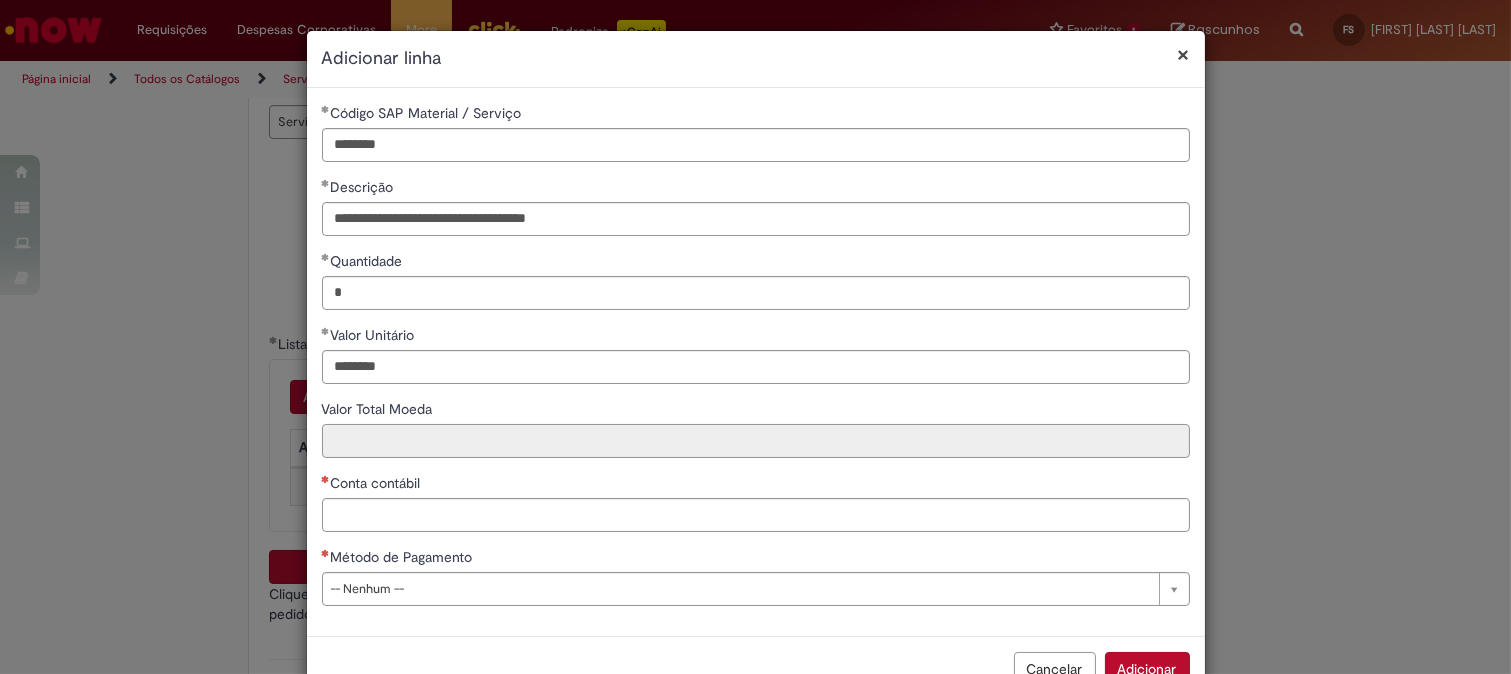 type on "********" 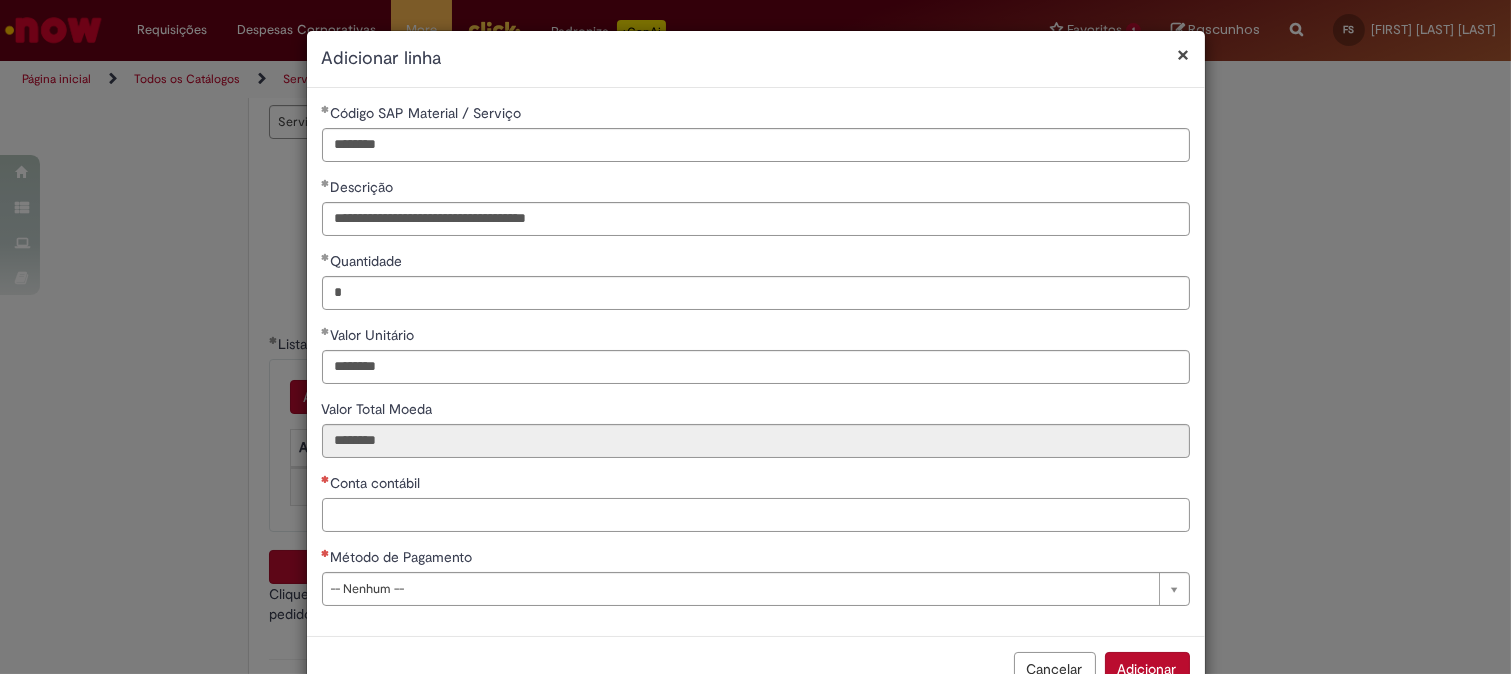 click on "Conta contábil" at bounding box center [756, 515] 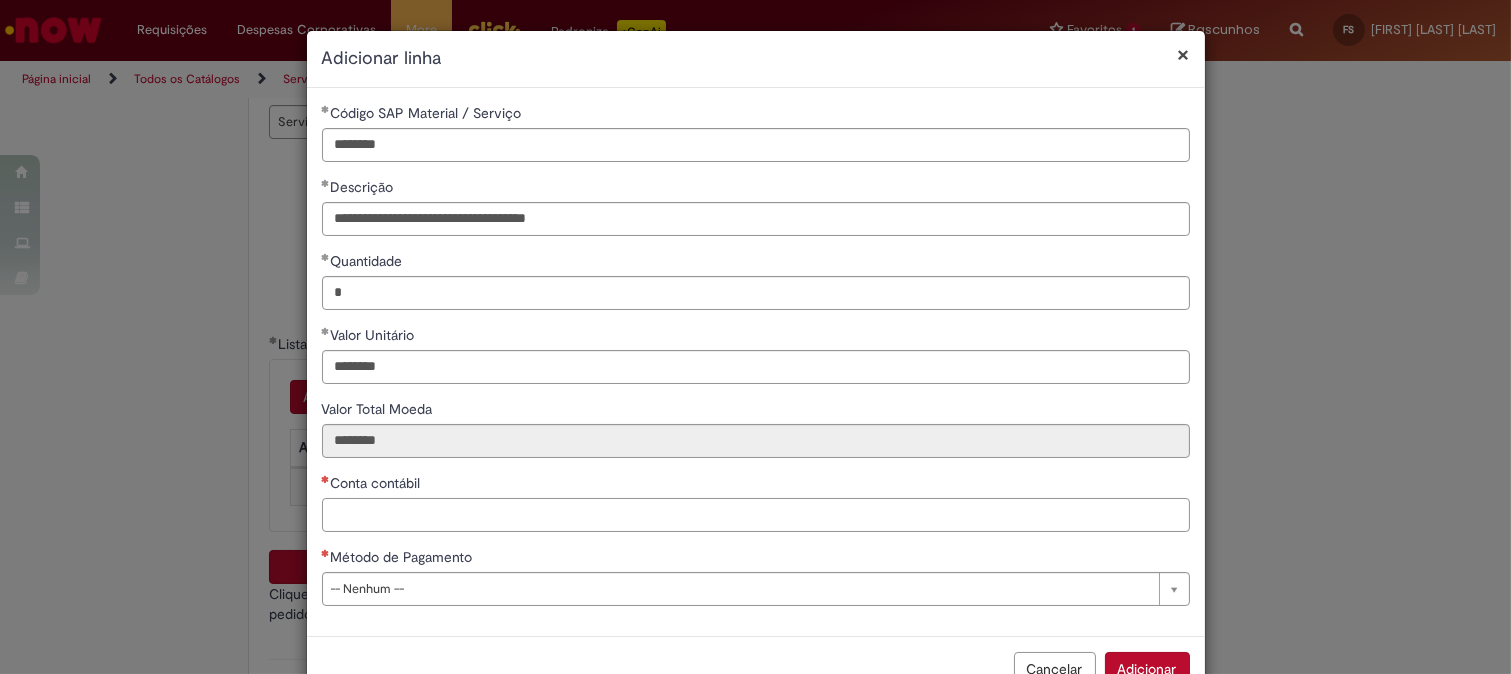click on "Conta contábil" at bounding box center [756, 515] 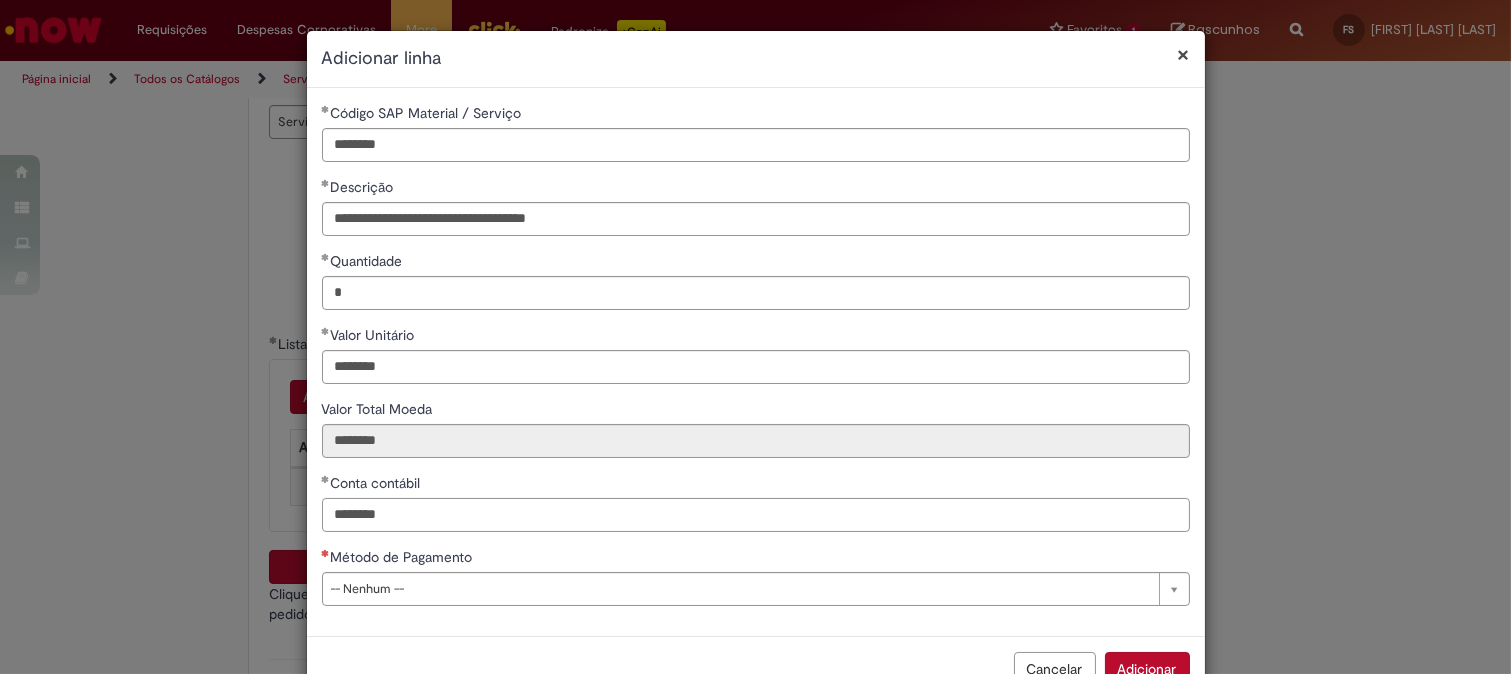 type on "********" 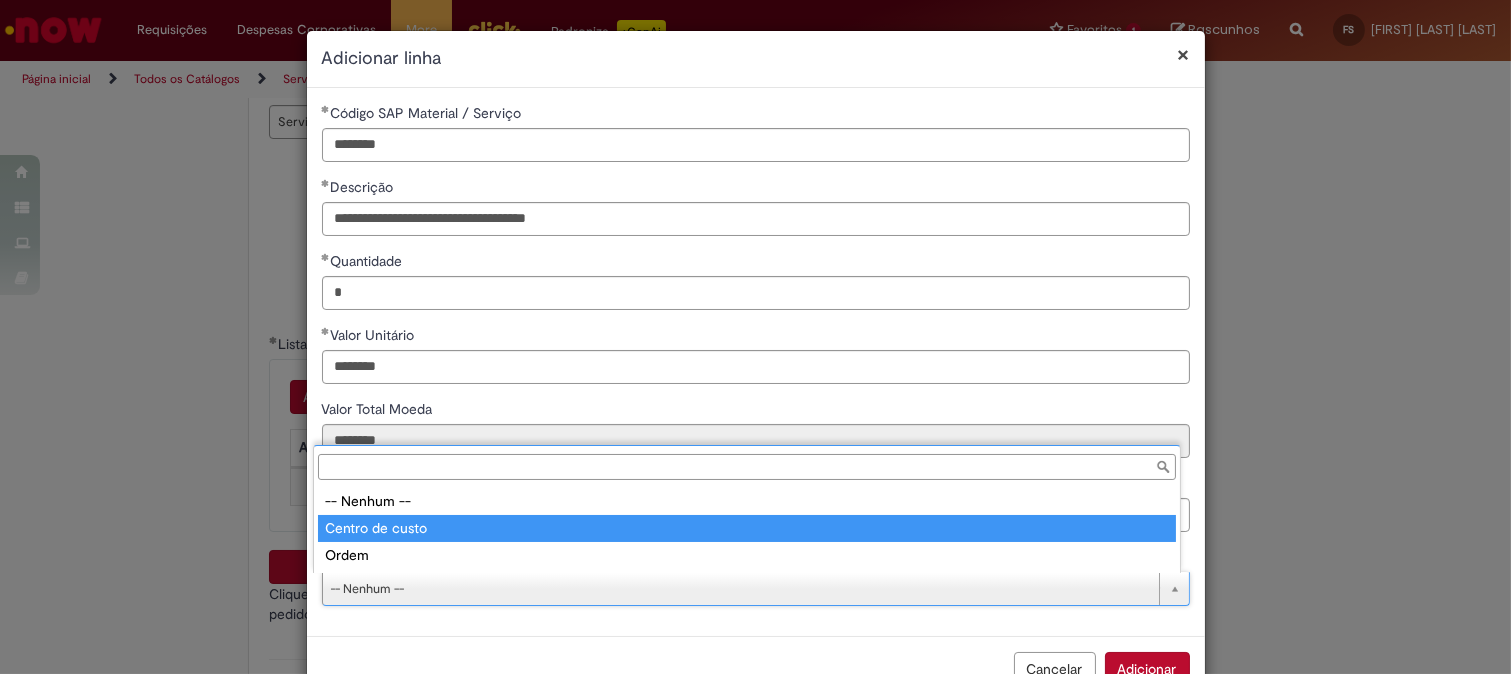 type on "**********" 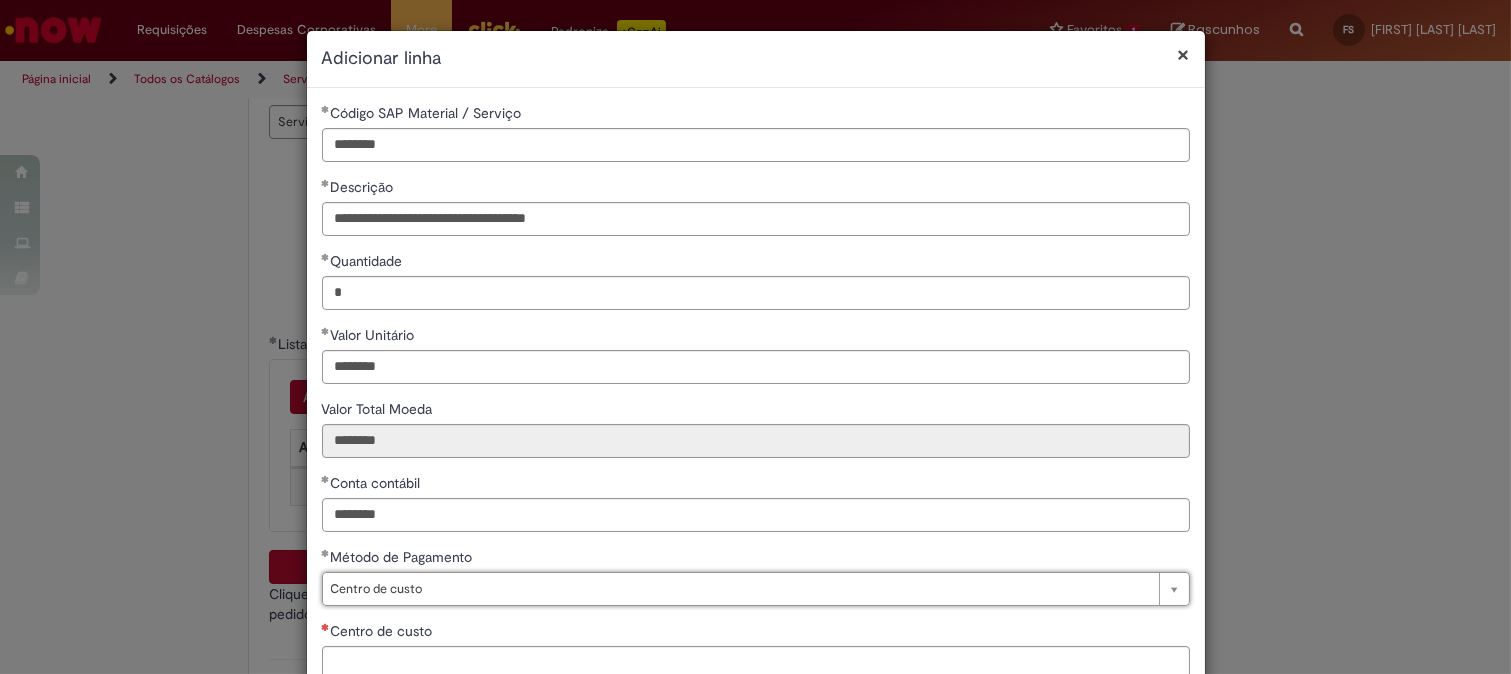 scroll, scrollTop: 132, scrollLeft: 0, axis: vertical 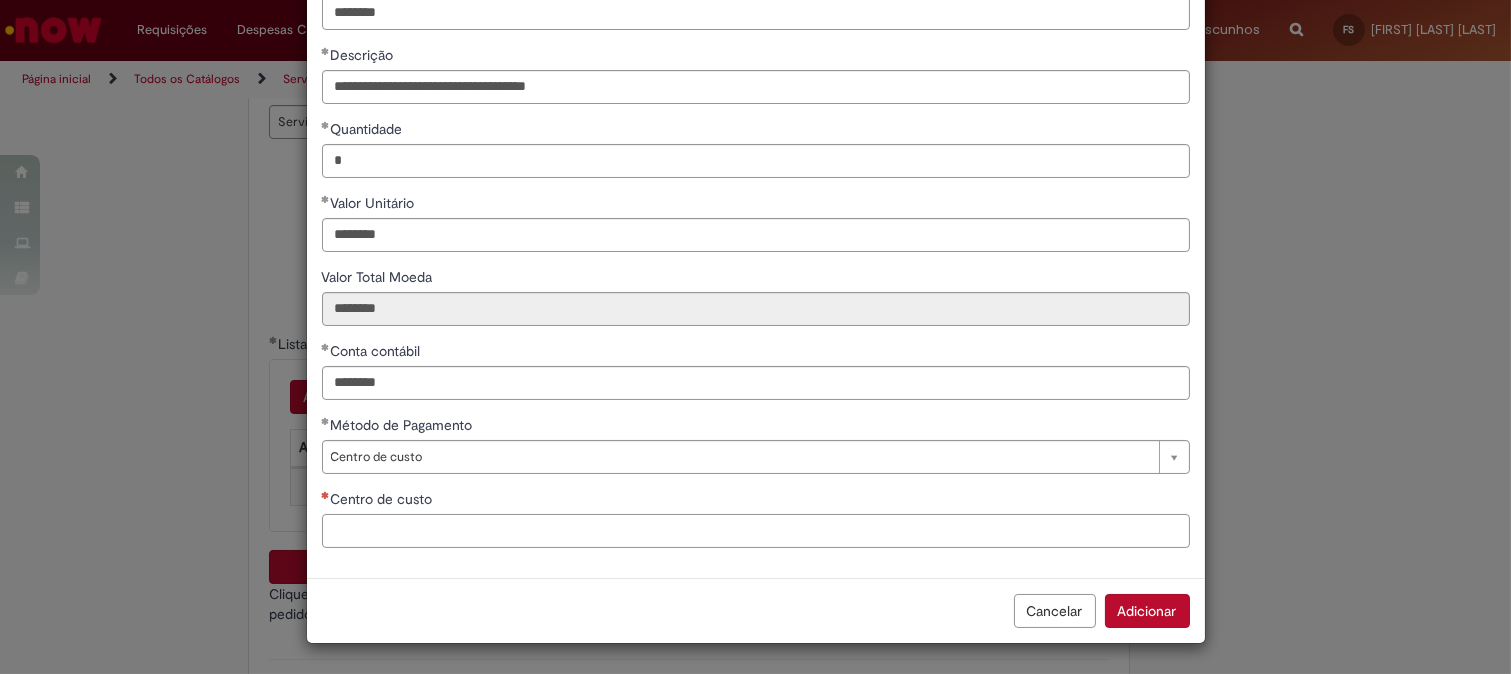 click on "Centro de custo" at bounding box center [756, 531] 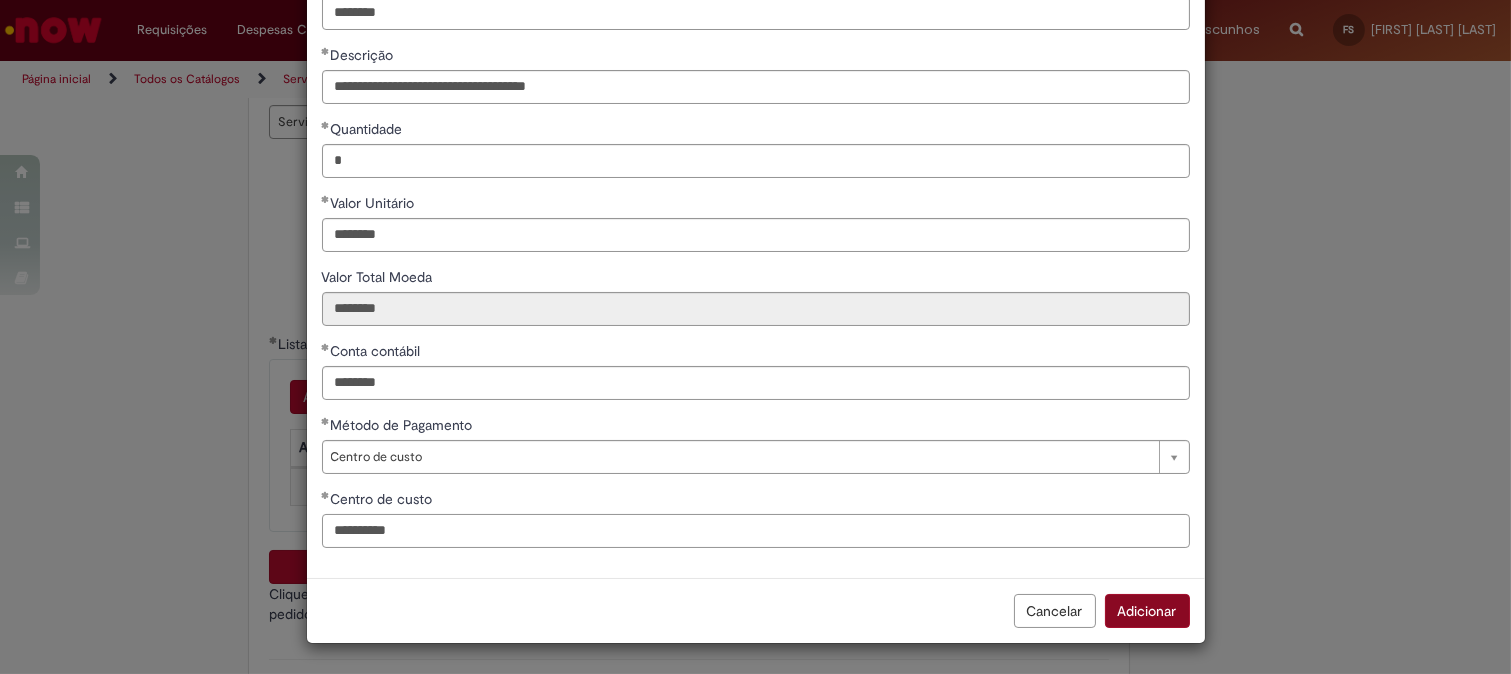 type on "**********" 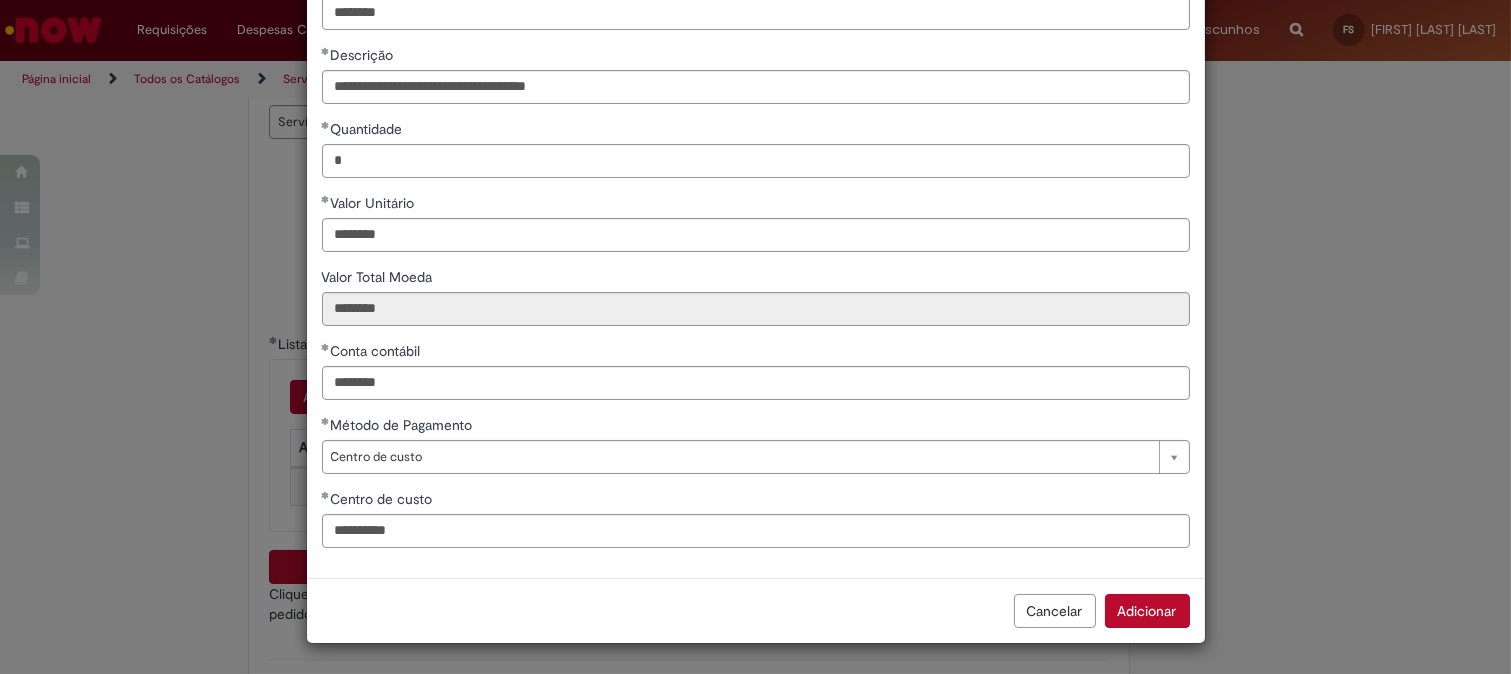 click on "Adicionar" at bounding box center [1147, 611] 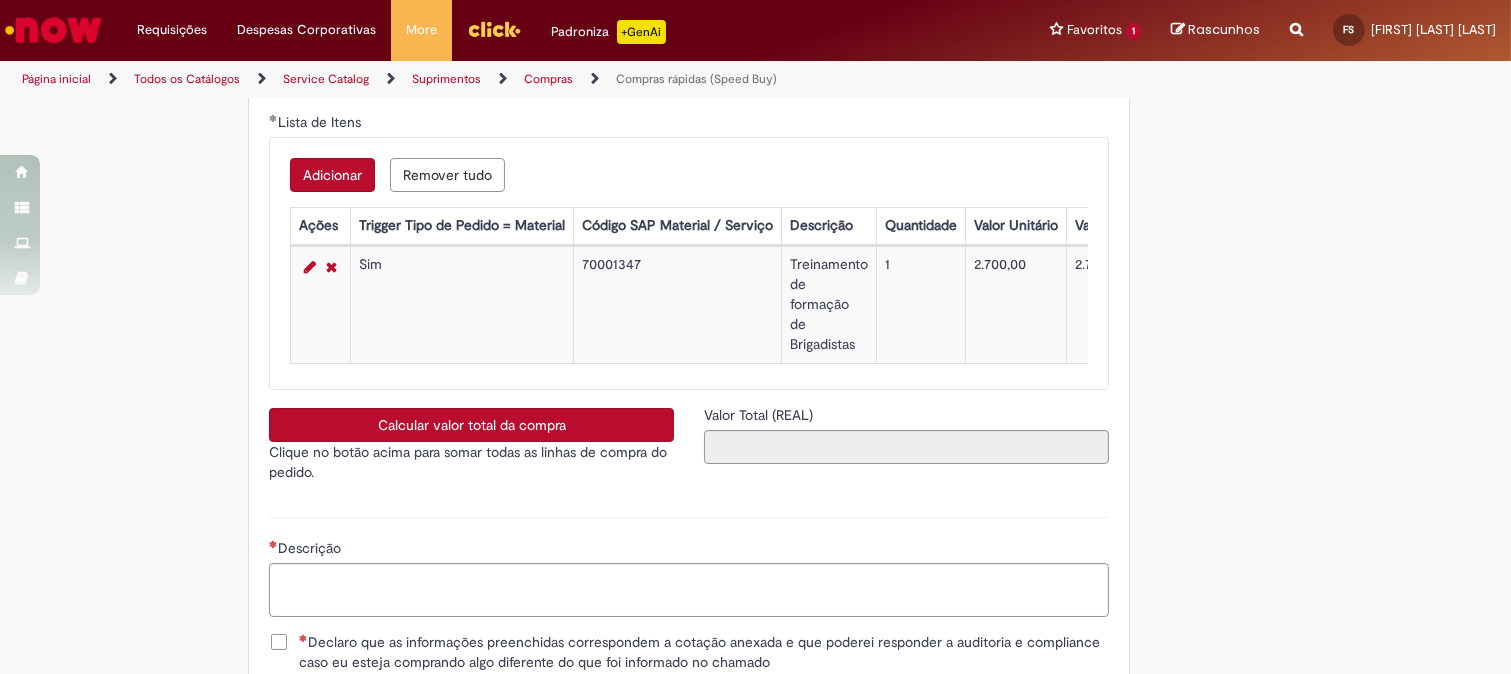 scroll, scrollTop: 3444, scrollLeft: 0, axis: vertical 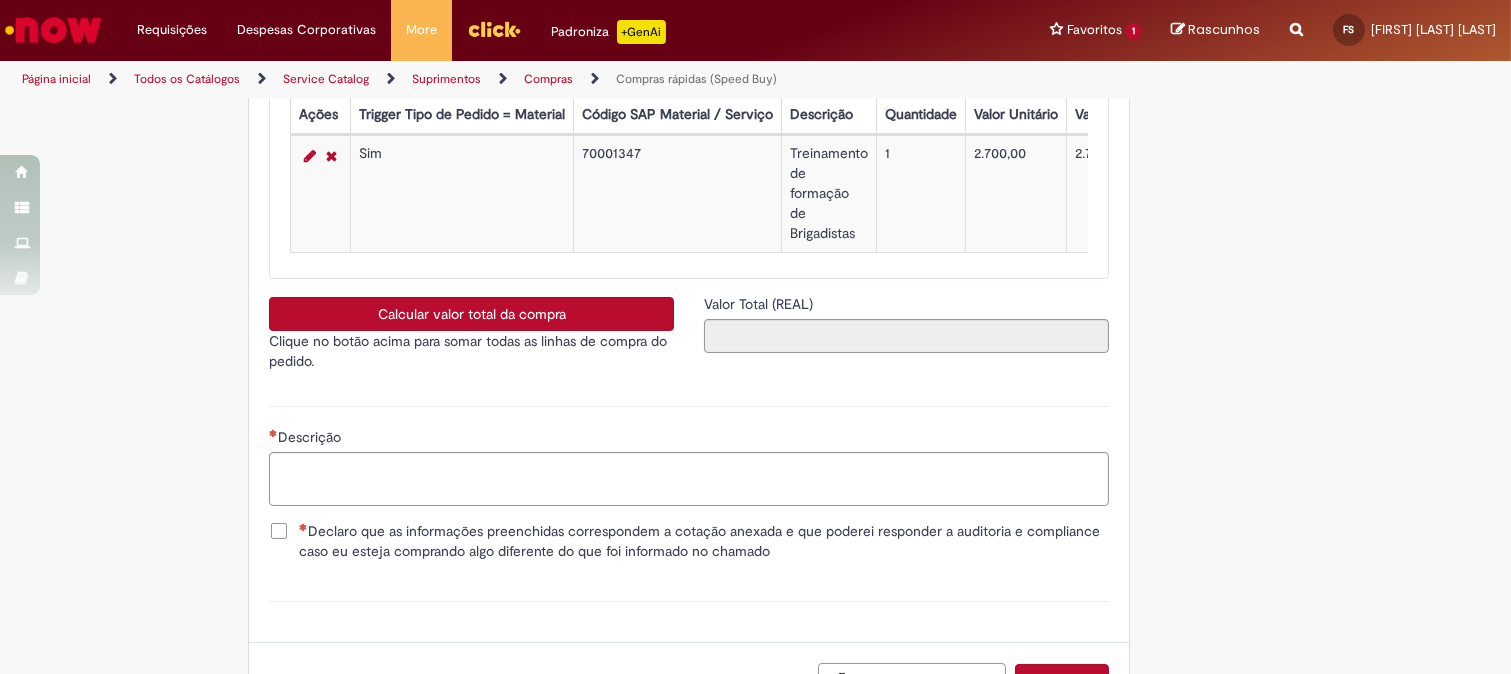 click on "Calcular valor total da compra" at bounding box center [471, 314] 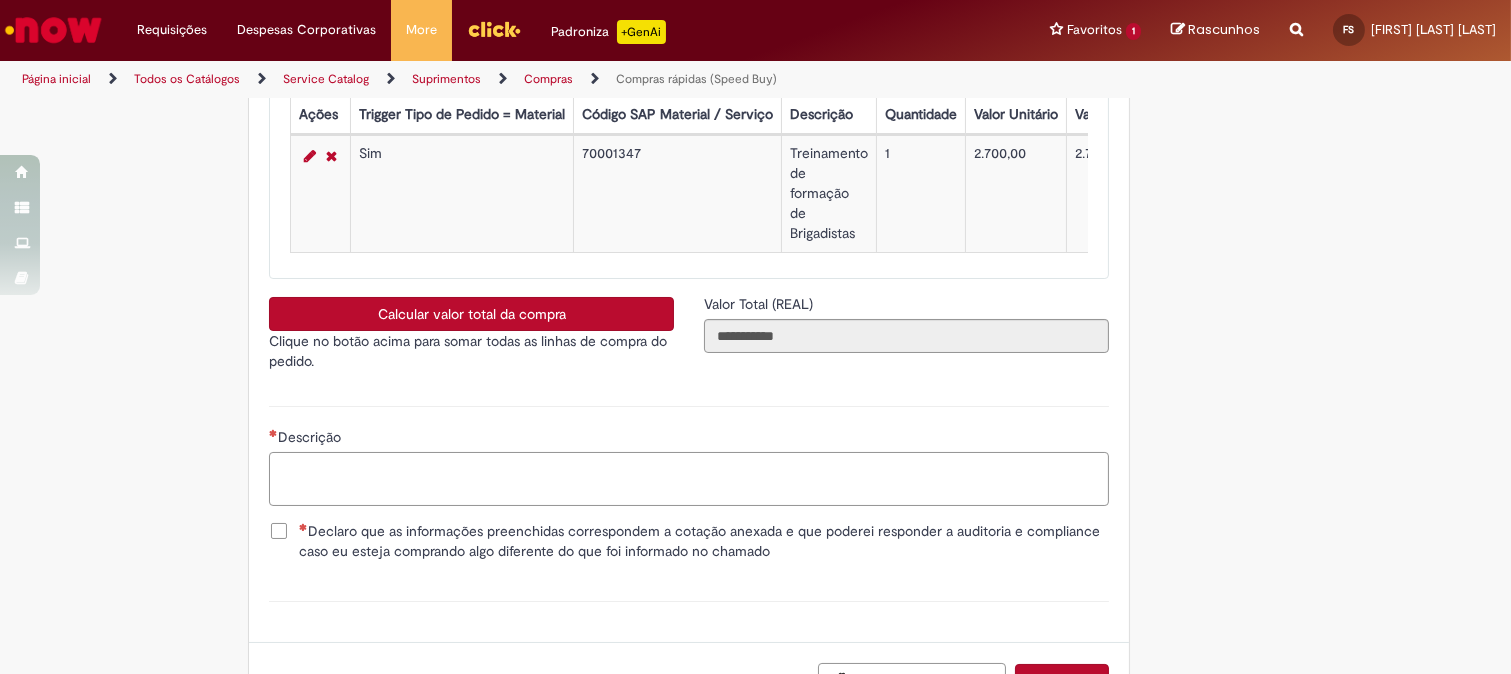 click on "Descrição" at bounding box center (689, 479) 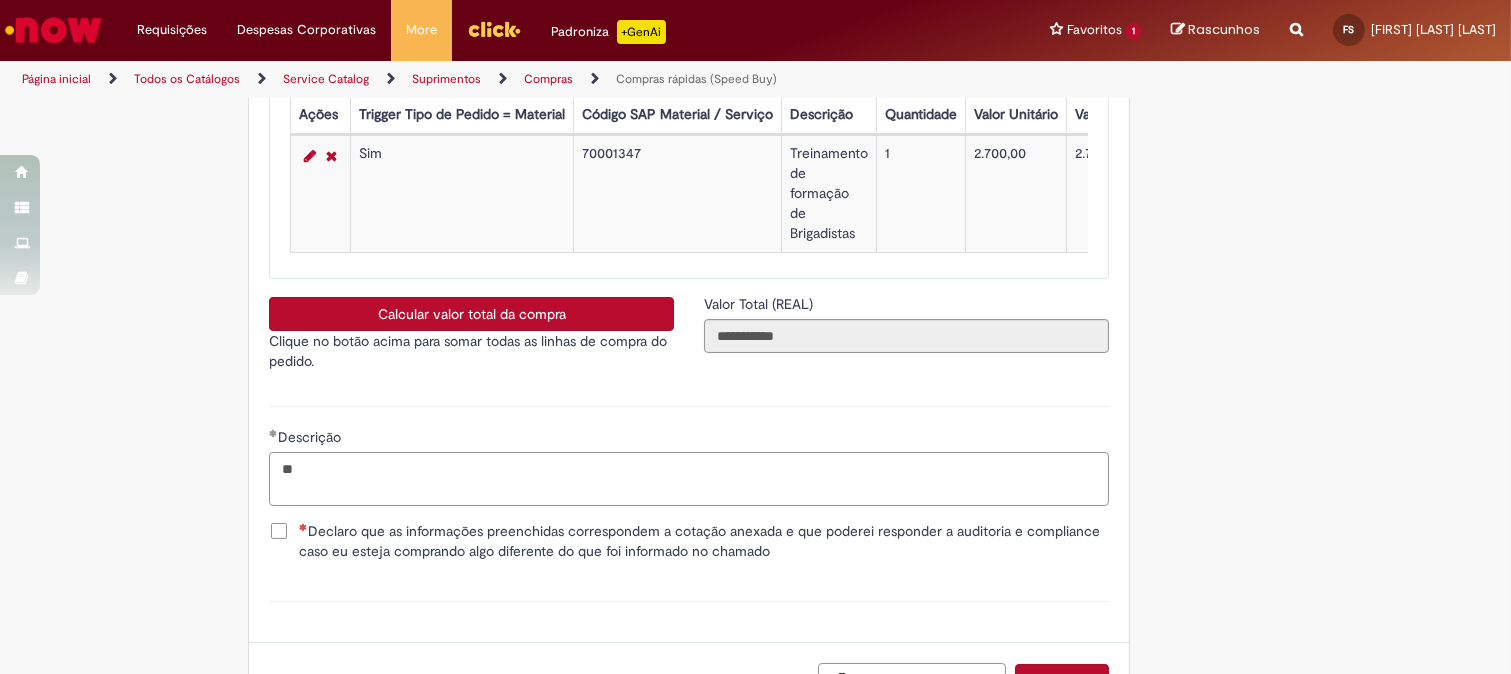 type on "*" 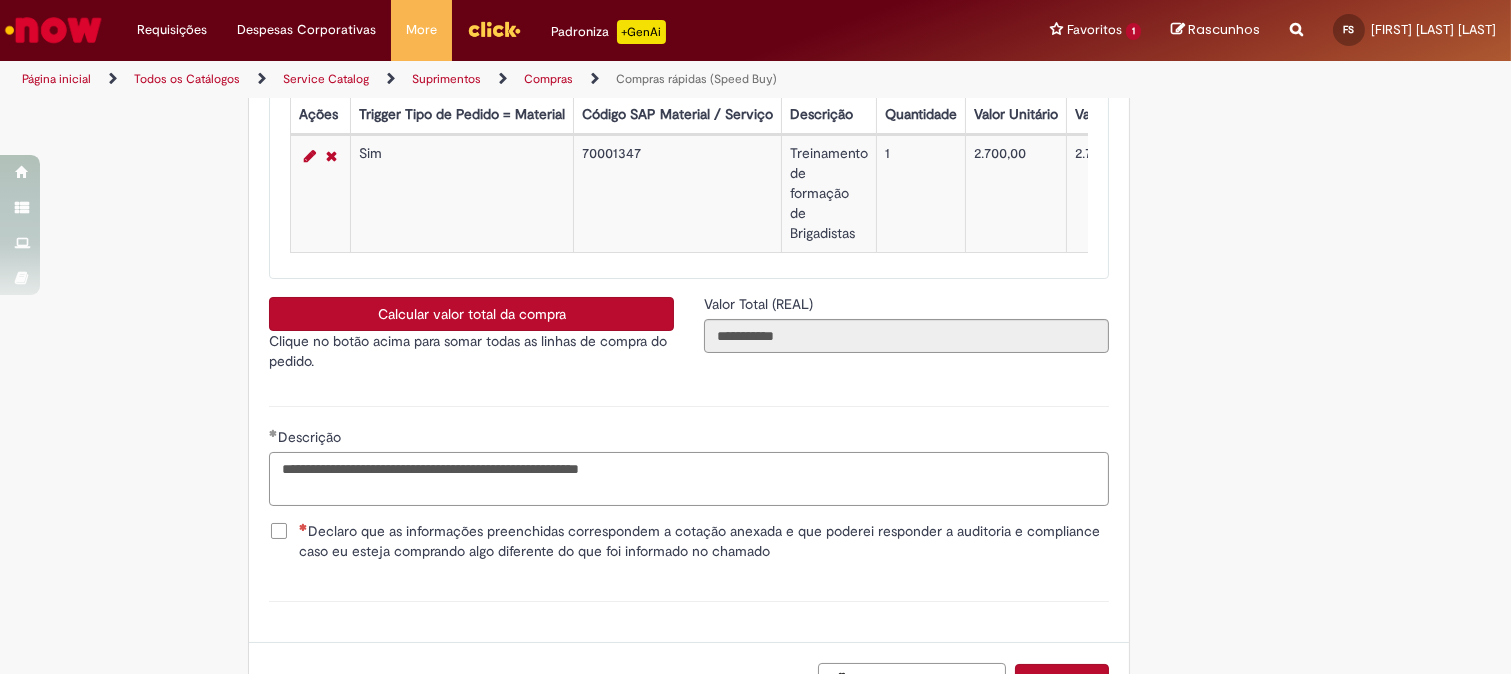 type on "**********" 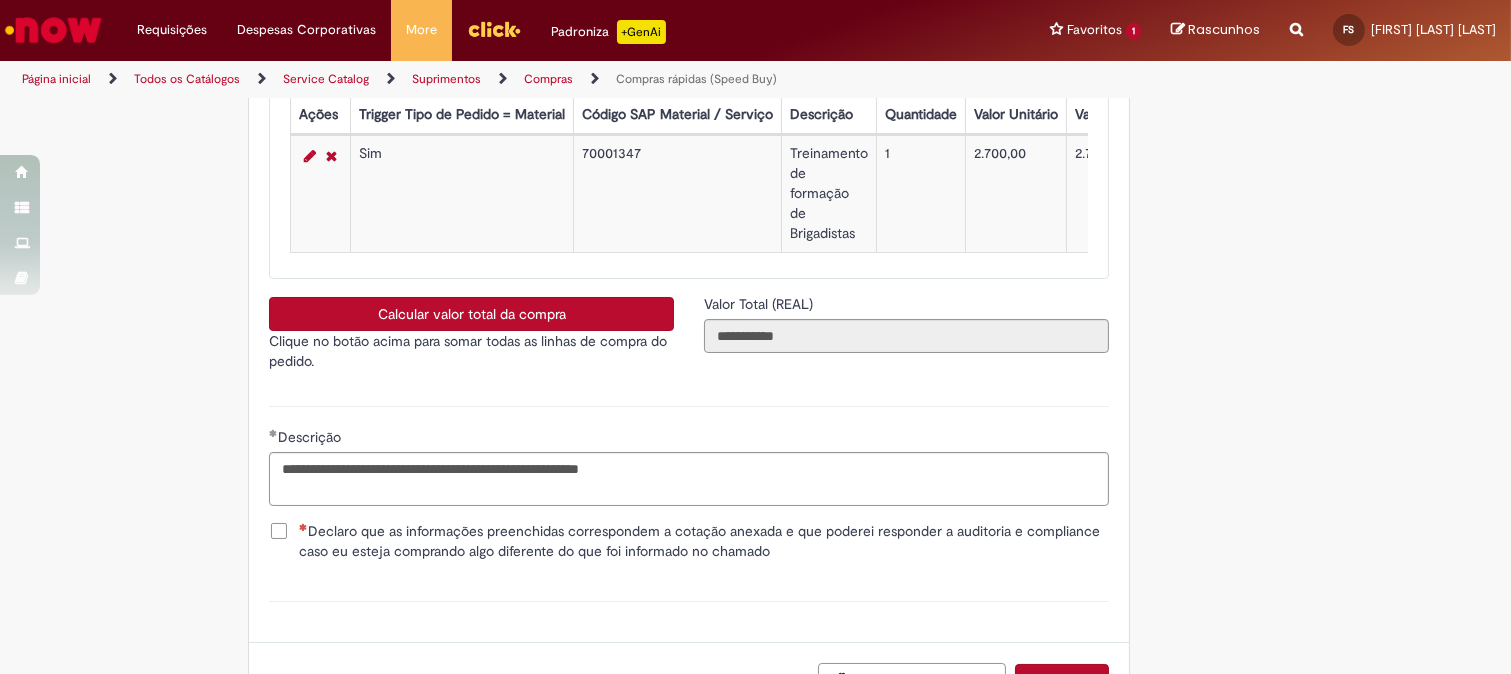 click on "Declaro que as informações preenchidas correspondem a cotação anexada e que poderei responder a auditoria e compliance caso eu esteja comprando algo diferente do que foi informado no chamado" at bounding box center (704, 541) 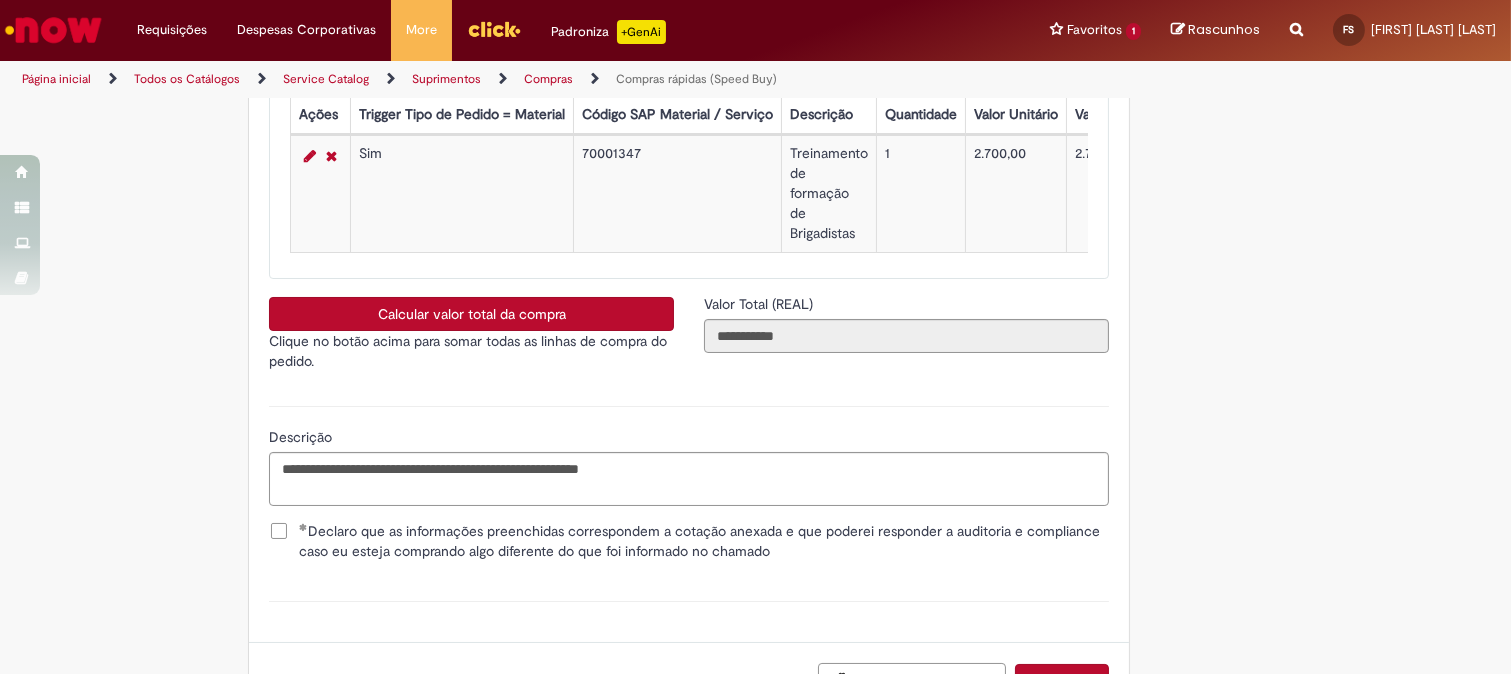 scroll, scrollTop: 3646, scrollLeft: 0, axis: vertical 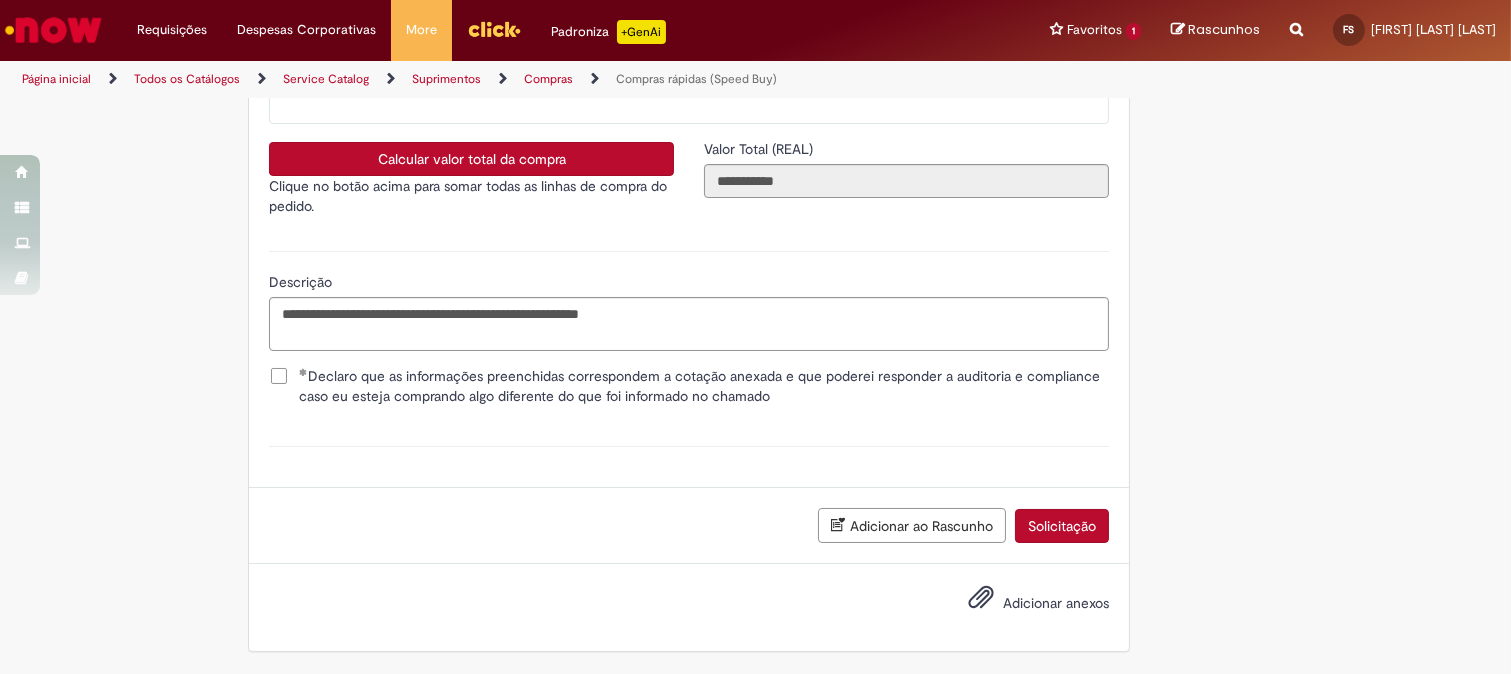 click on "Adicionar anexos" at bounding box center [1024, 604] 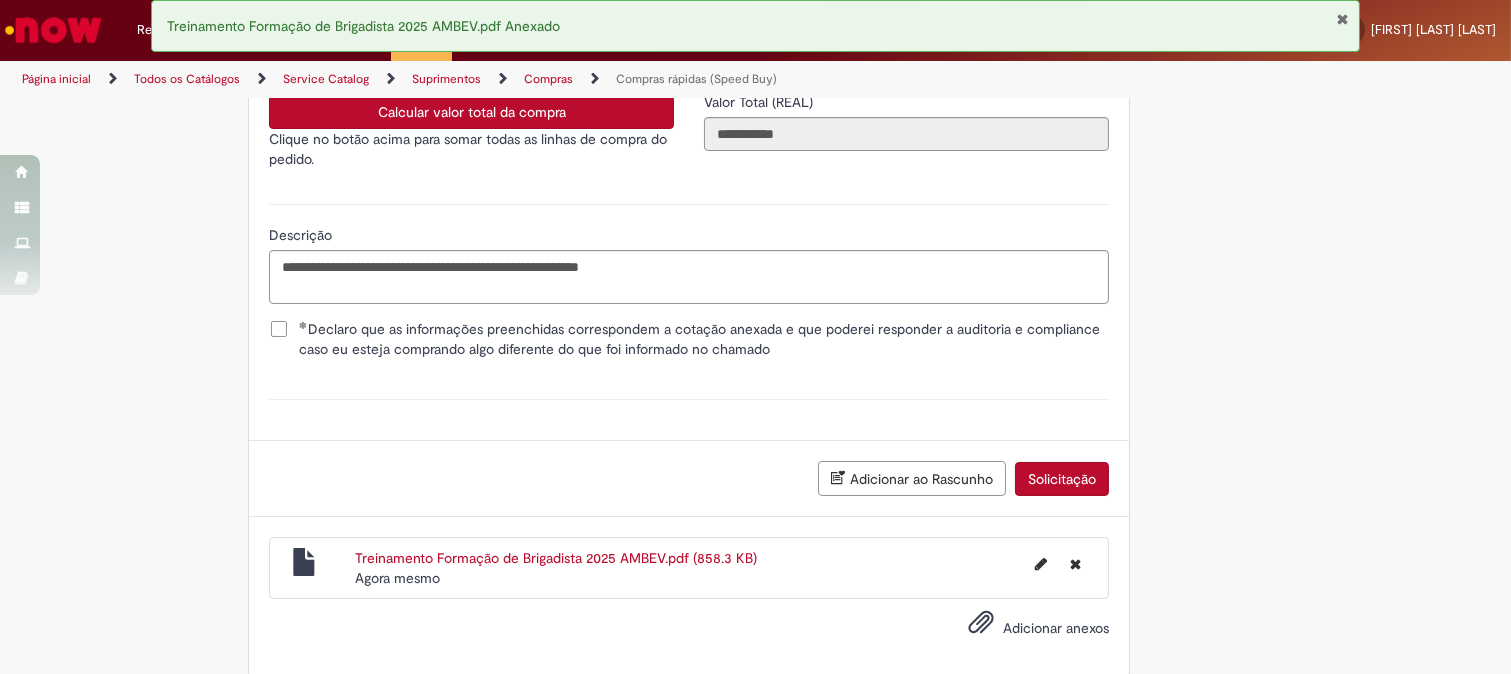click on "Solicitação" at bounding box center (1062, 479) 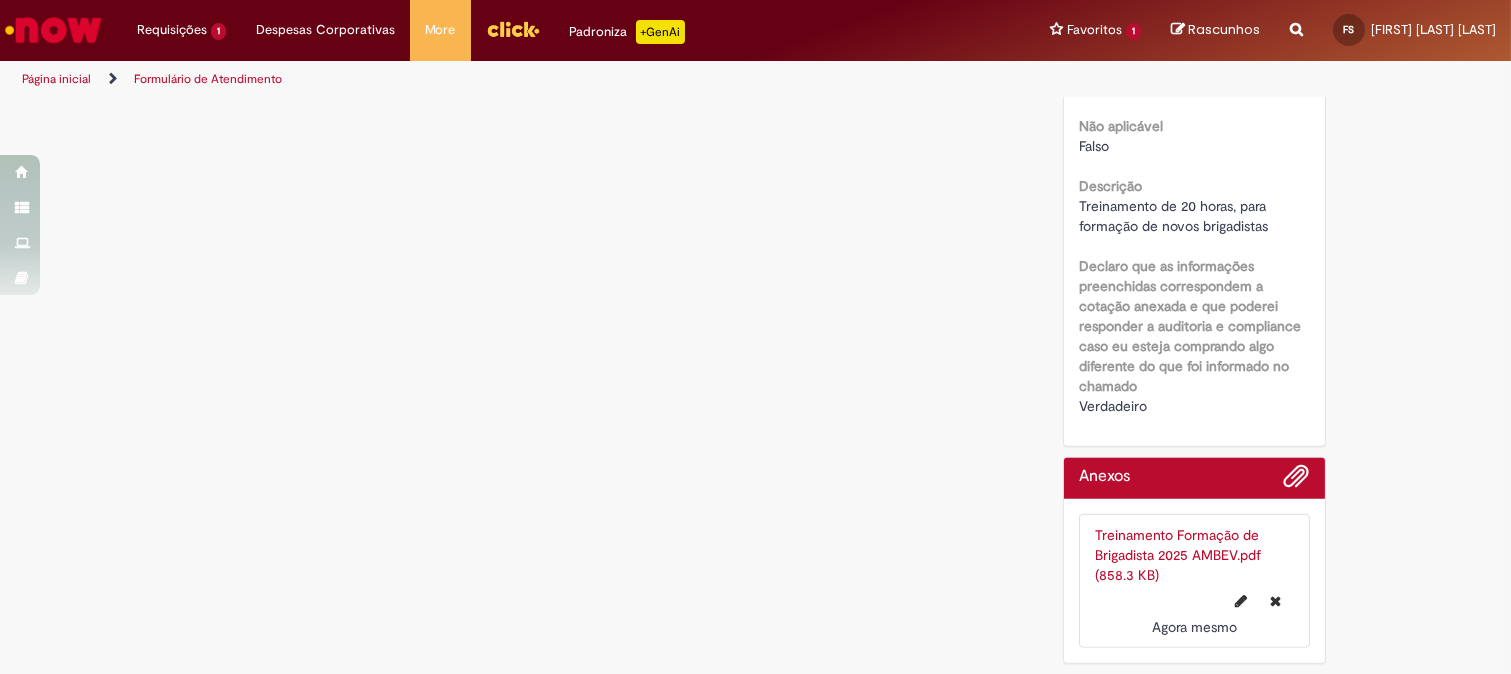 scroll, scrollTop: 0, scrollLeft: 0, axis: both 